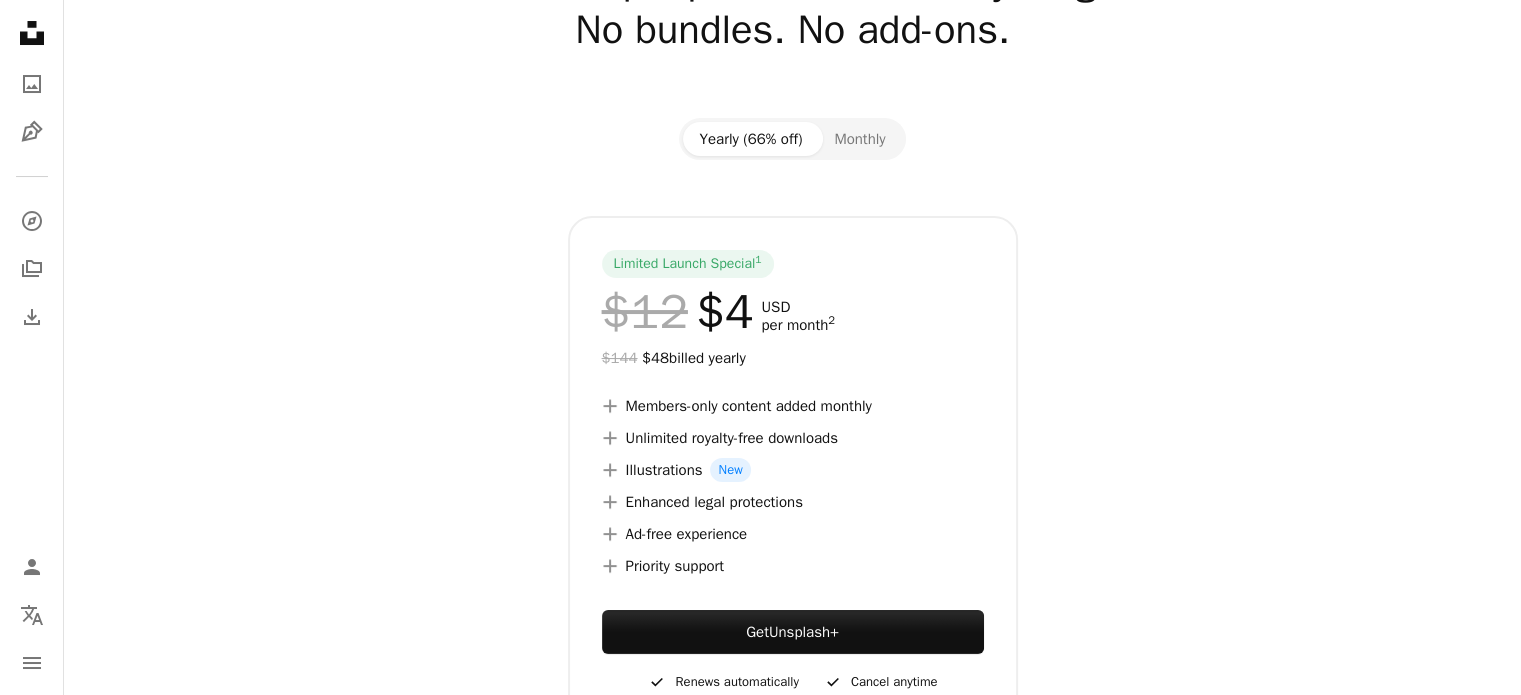 scroll, scrollTop: 227, scrollLeft: 0, axis: vertical 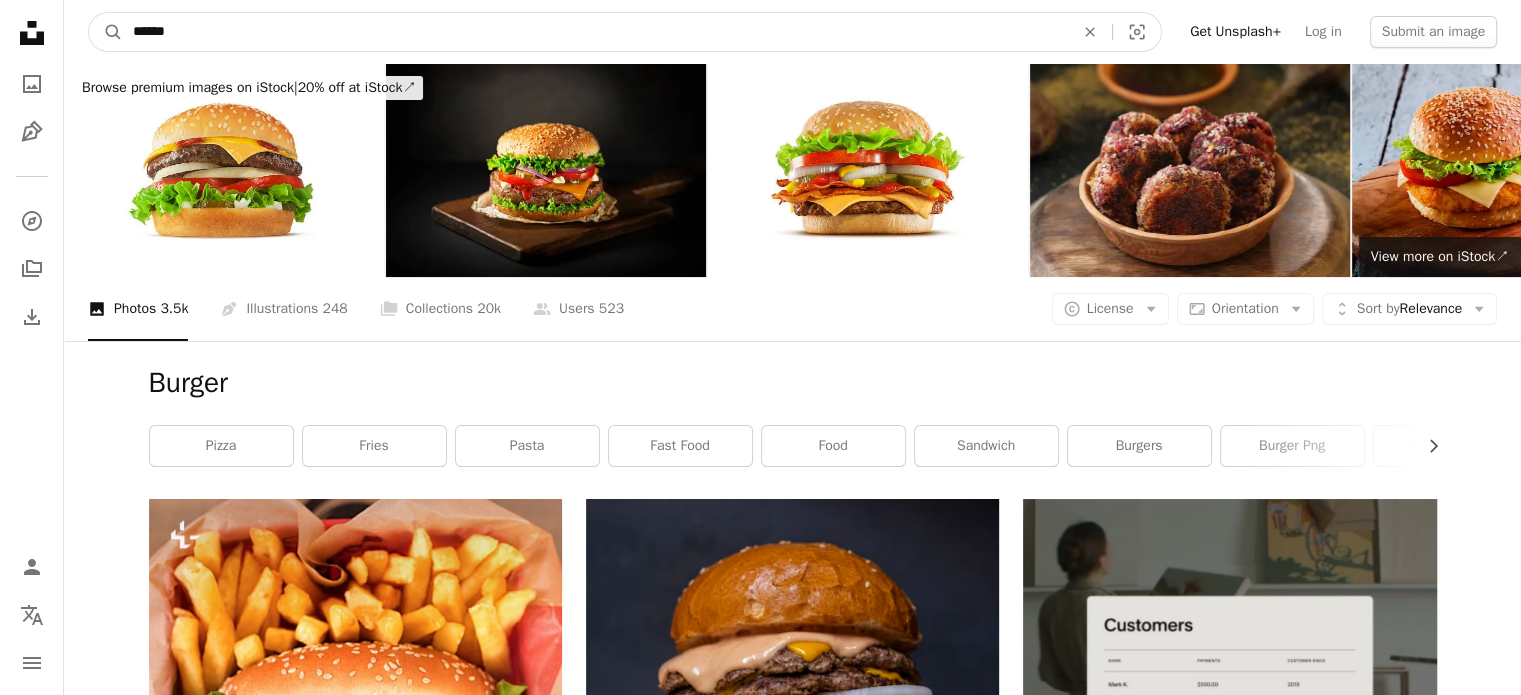 drag, startPoint x: 198, startPoint y: 33, endPoint x: 0, endPoint y: 181, distance: 247.20032 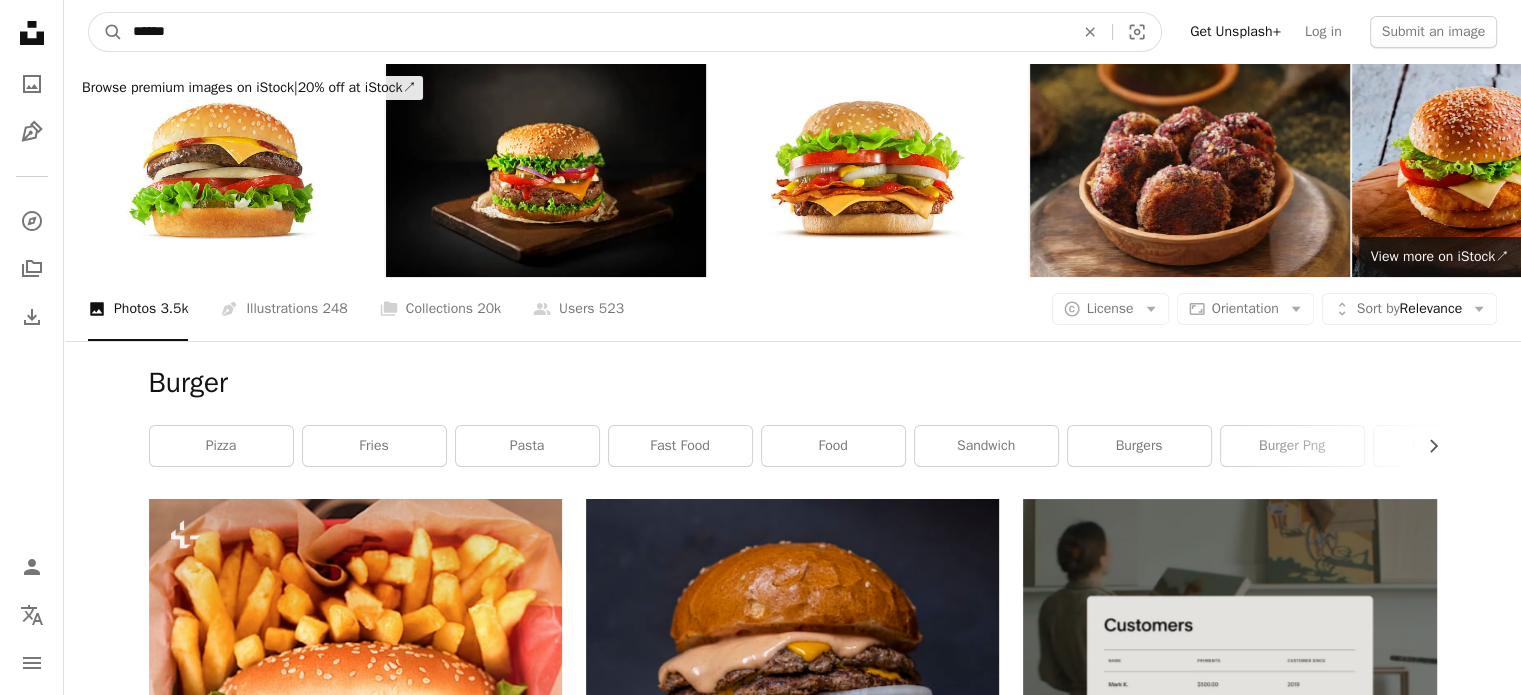 type on "*****" 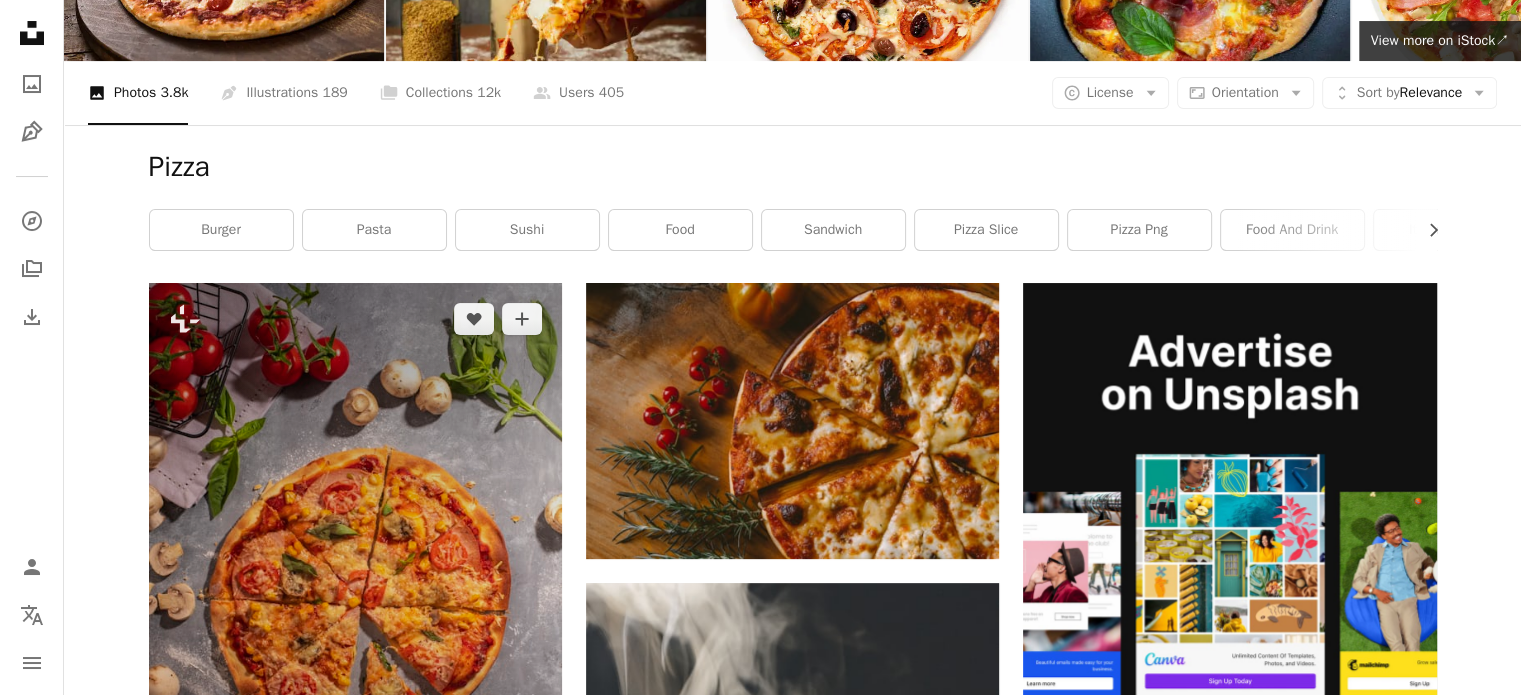 scroll, scrollTop: 0, scrollLeft: 0, axis: both 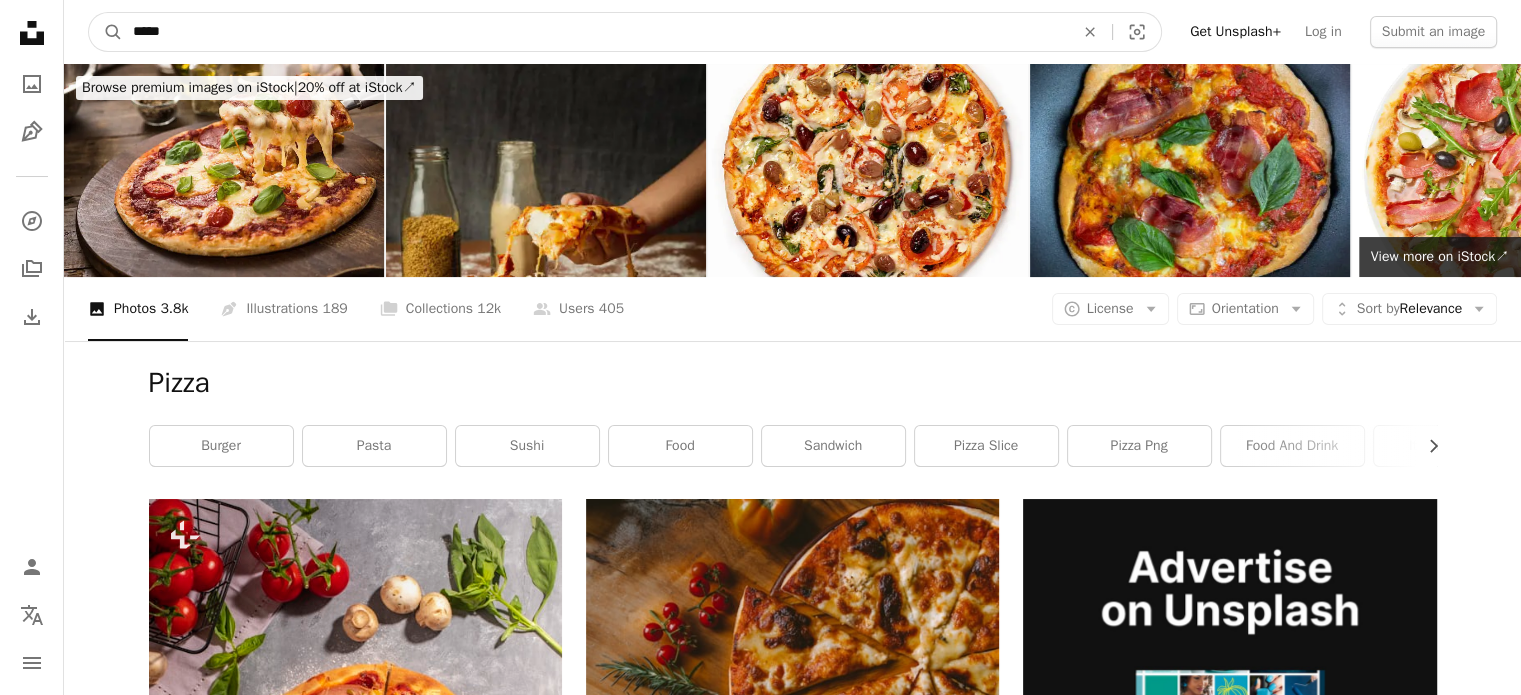 drag, startPoint x: 210, startPoint y: 29, endPoint x: 77, endPoint y: 29, distance: 133 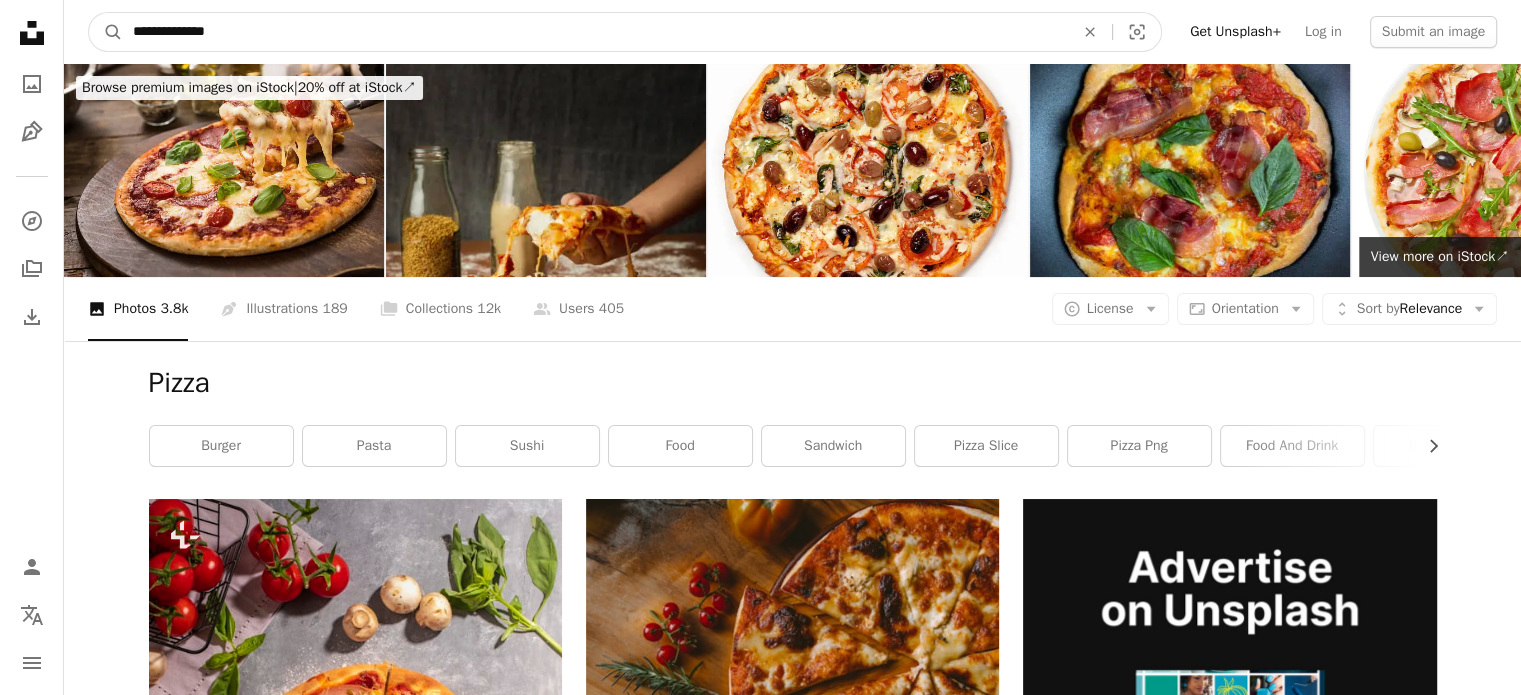 type on "**********" 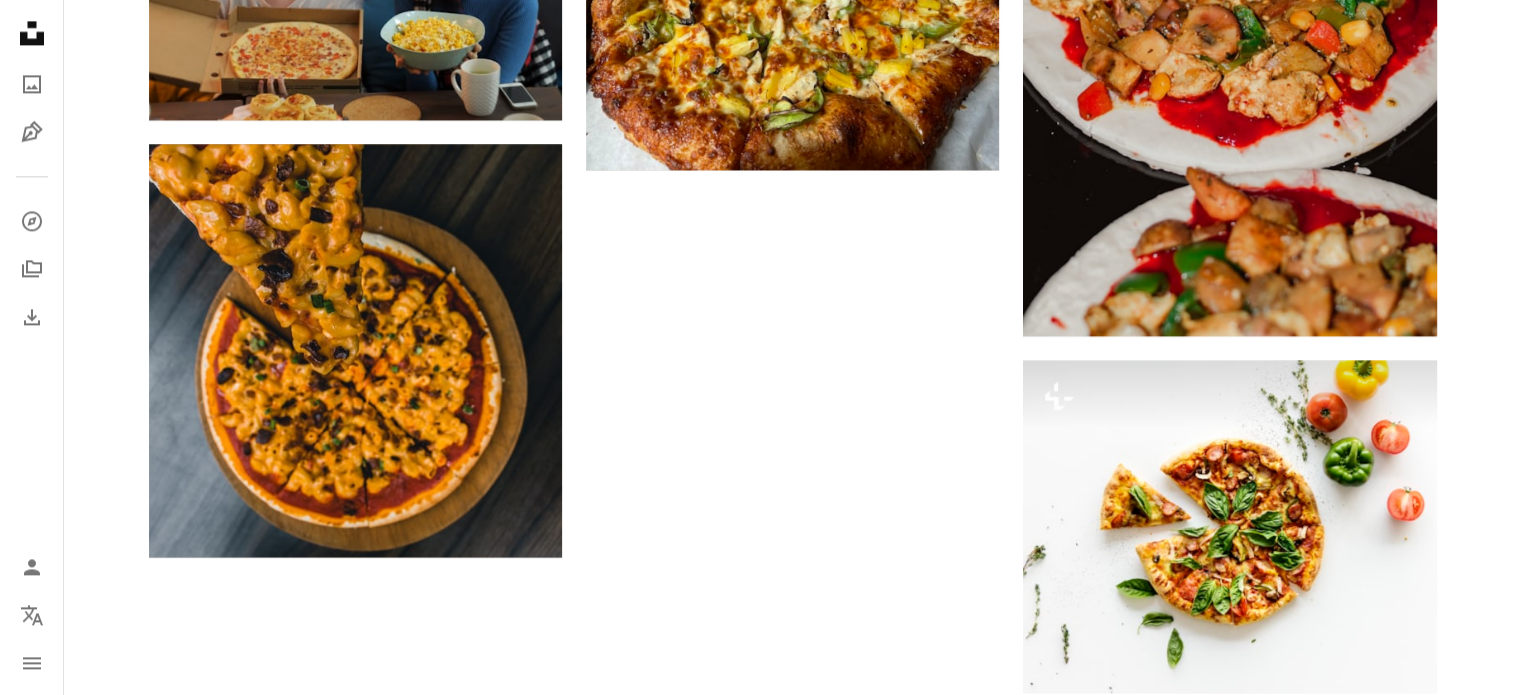 scroll, scrollTop: 2888, scrollLeft: 0, axis: vertical 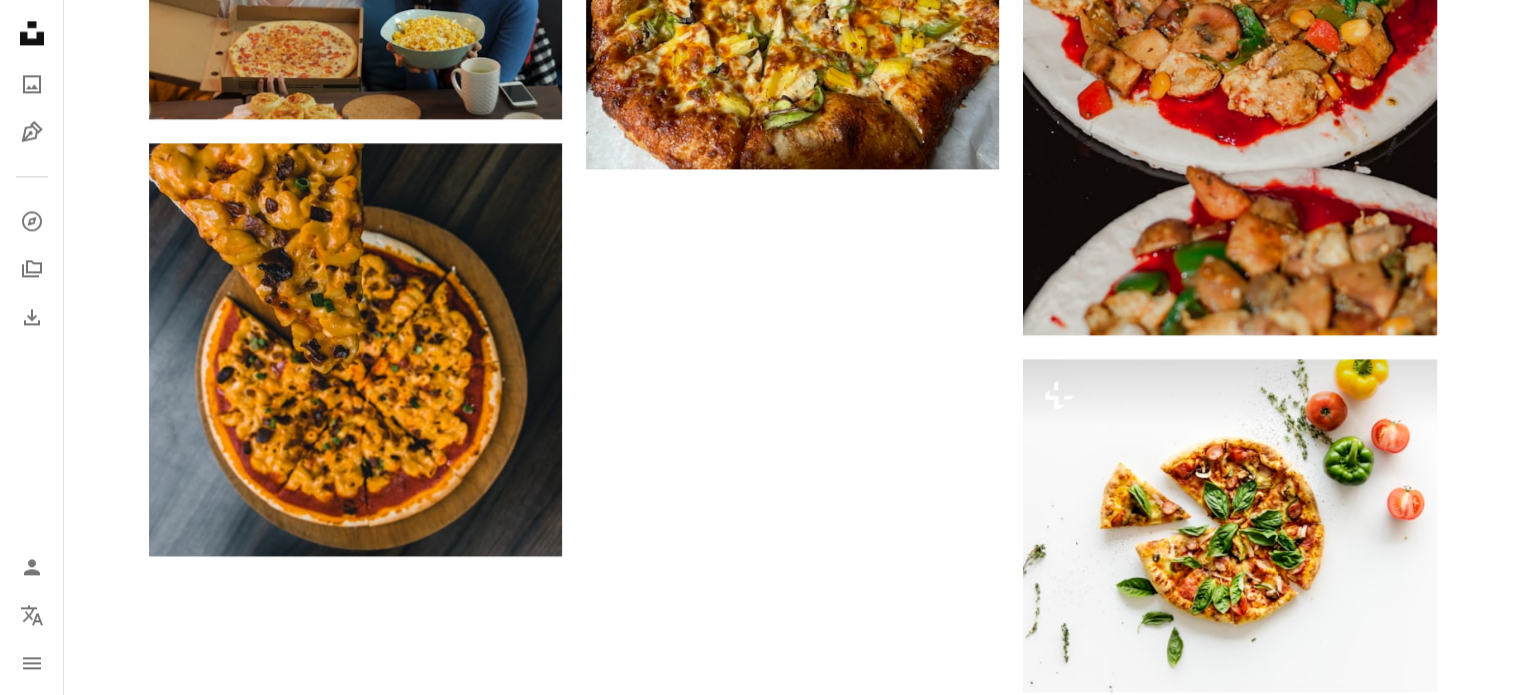 click on "Load more" at bounding box center (793, 772) 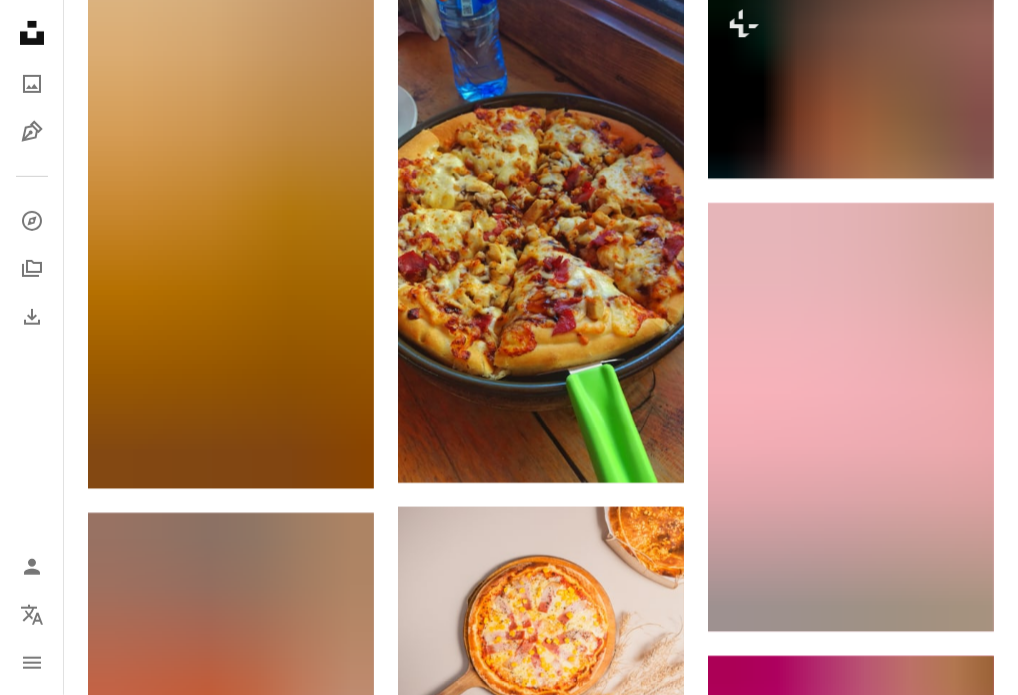 scroll, scrollTop: 7804, scrollLeft: 0, axis: vertical 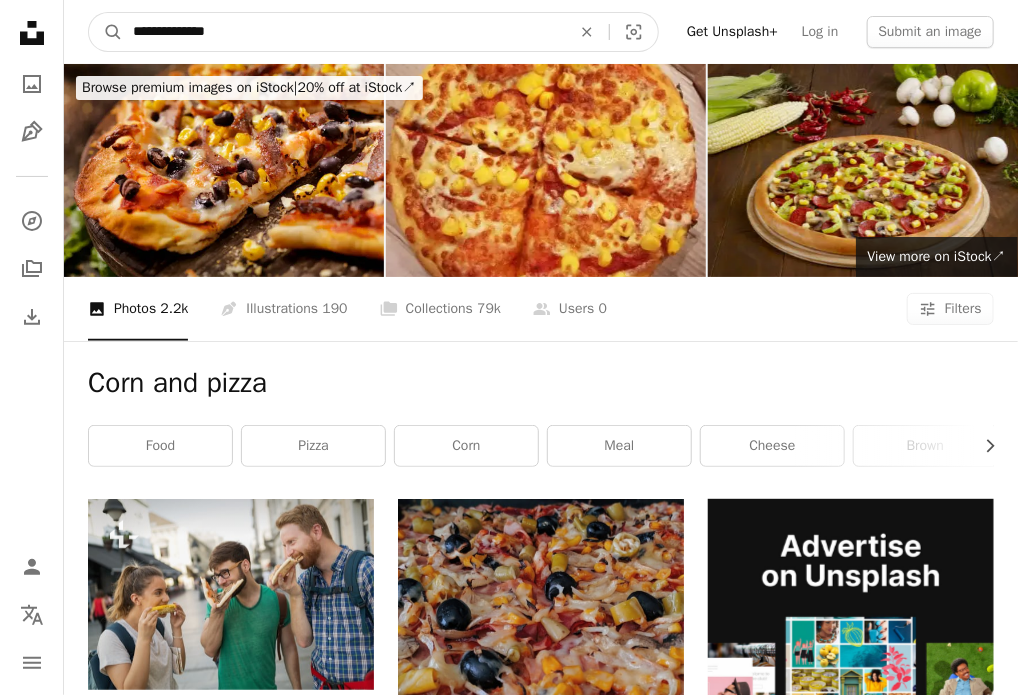 drag, startPoint x: 279, startPoint y: 43, endPoint x: -20, endPoint y: 47, distance: 299.02676 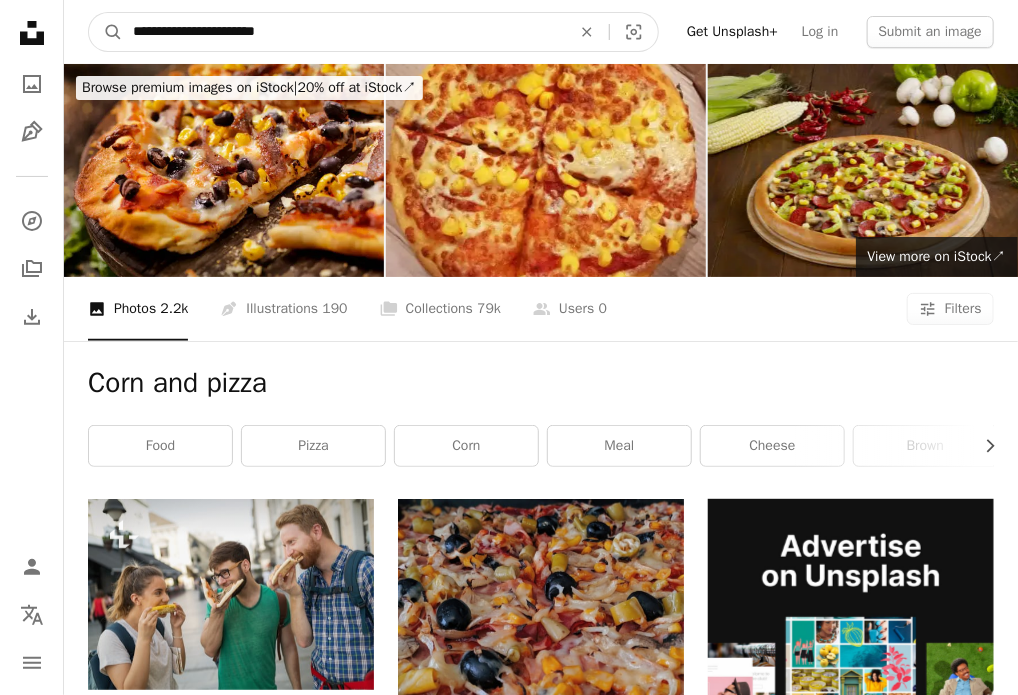 type on "**********" 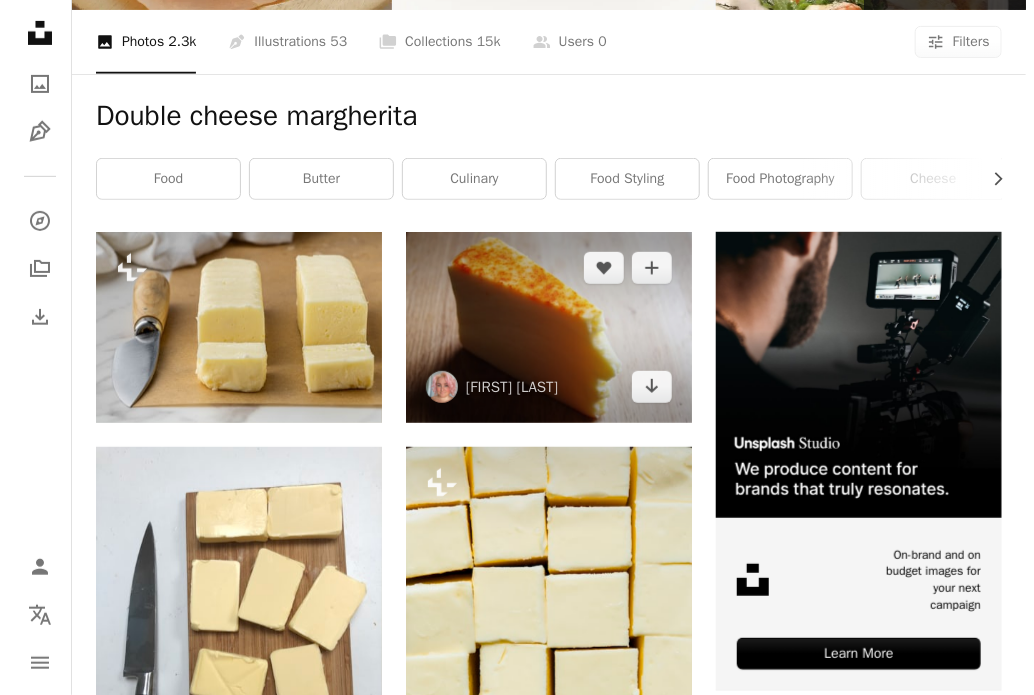 scroll, scrollTop: 0, scrollLeft: 0, axis: both 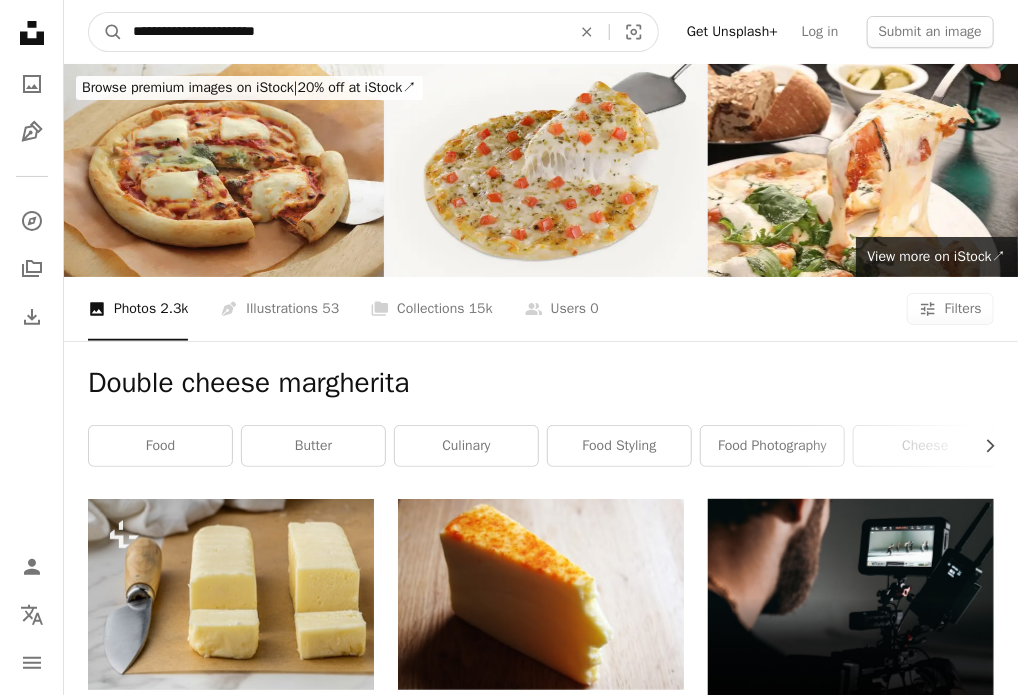 click on "**********" at bounding box center (344, 32) 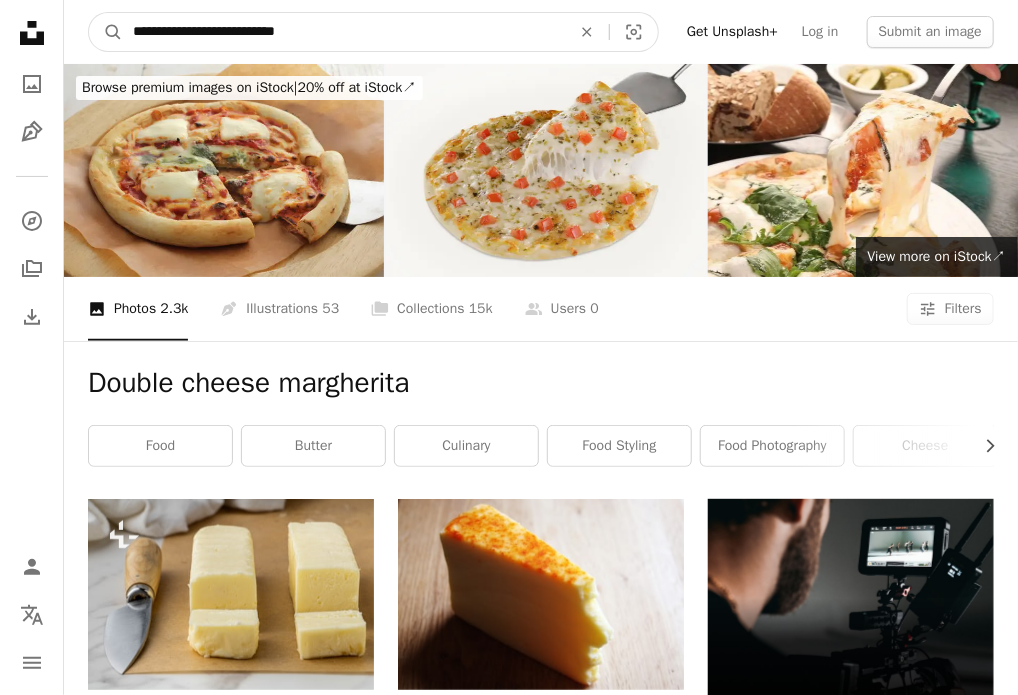 type on "**********" 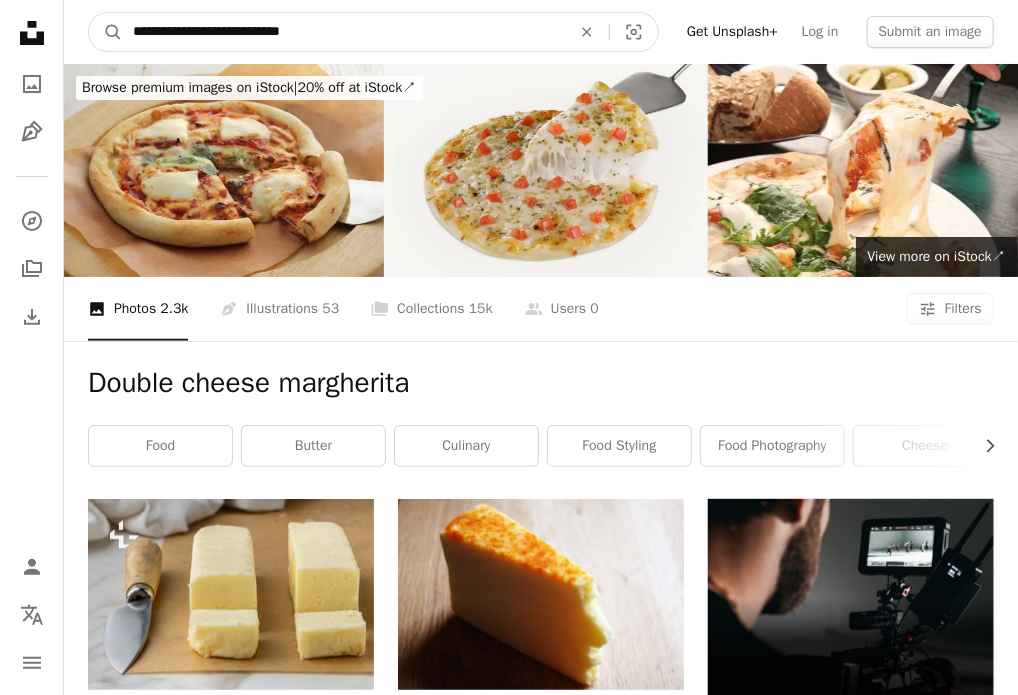 click on "A magnifying glass" at bounding box center [106, 32] 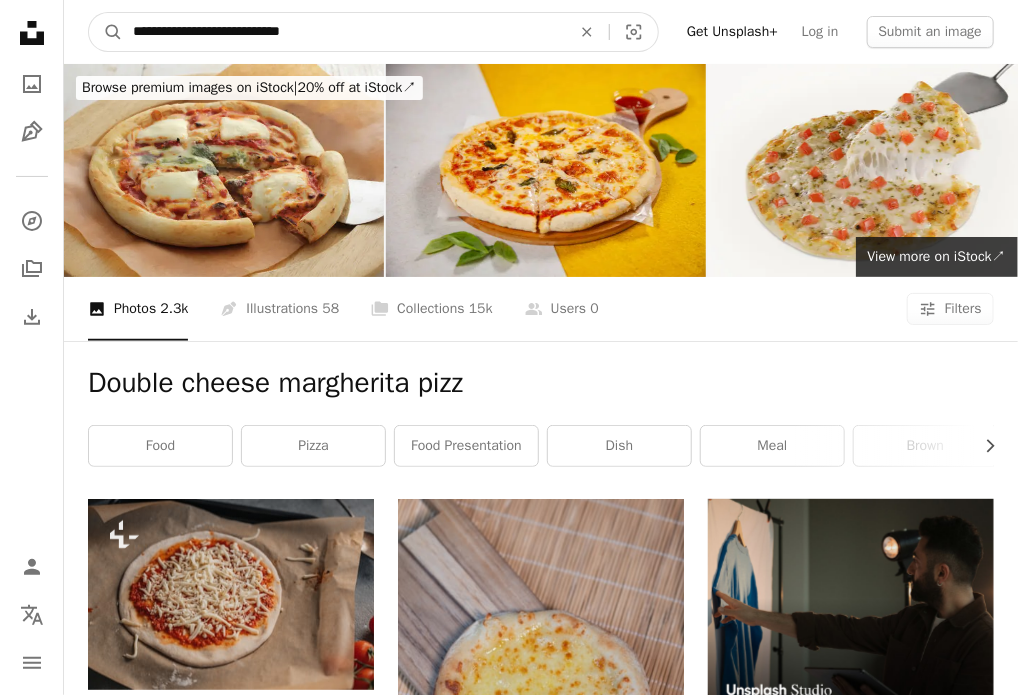 click on "**********" at bounding box center [344, 32] 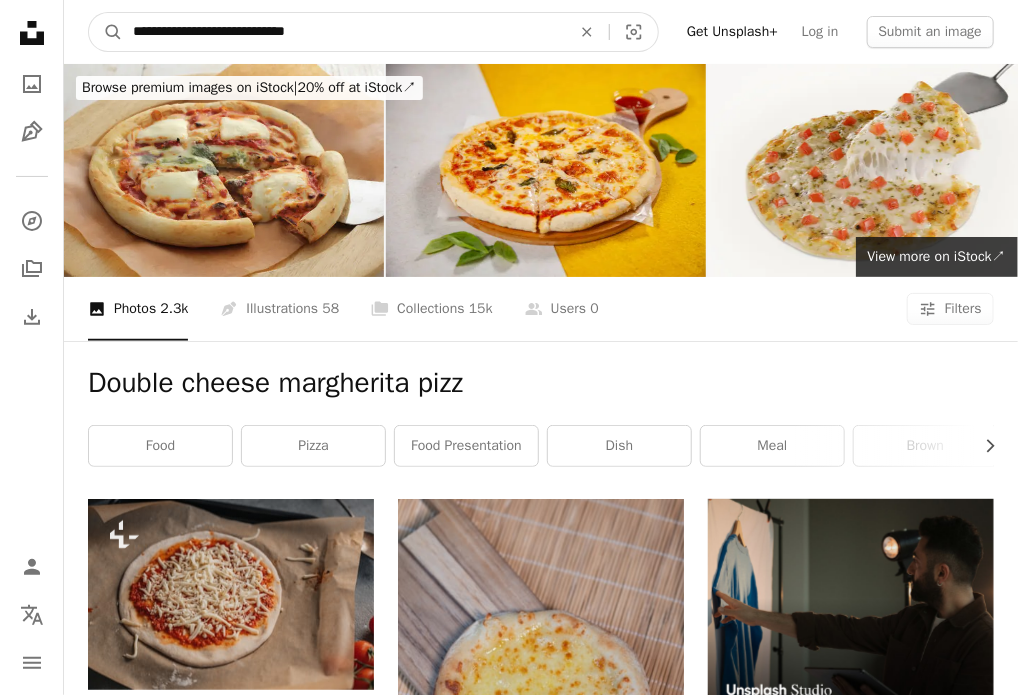 type on "**********" 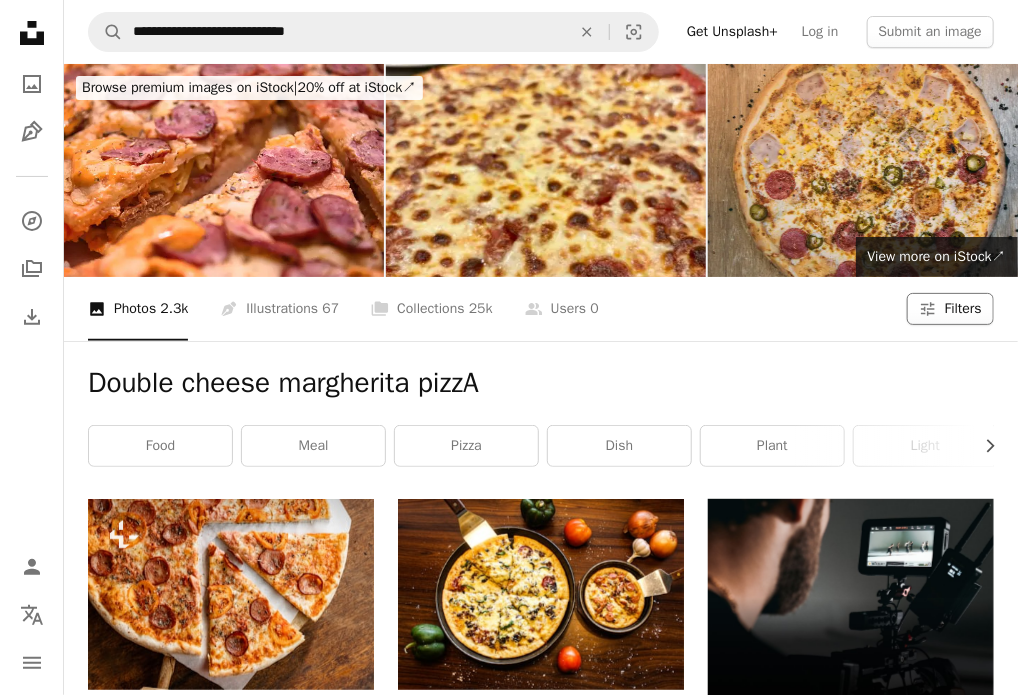 click on "Filters" at bounding box center (963, 309) 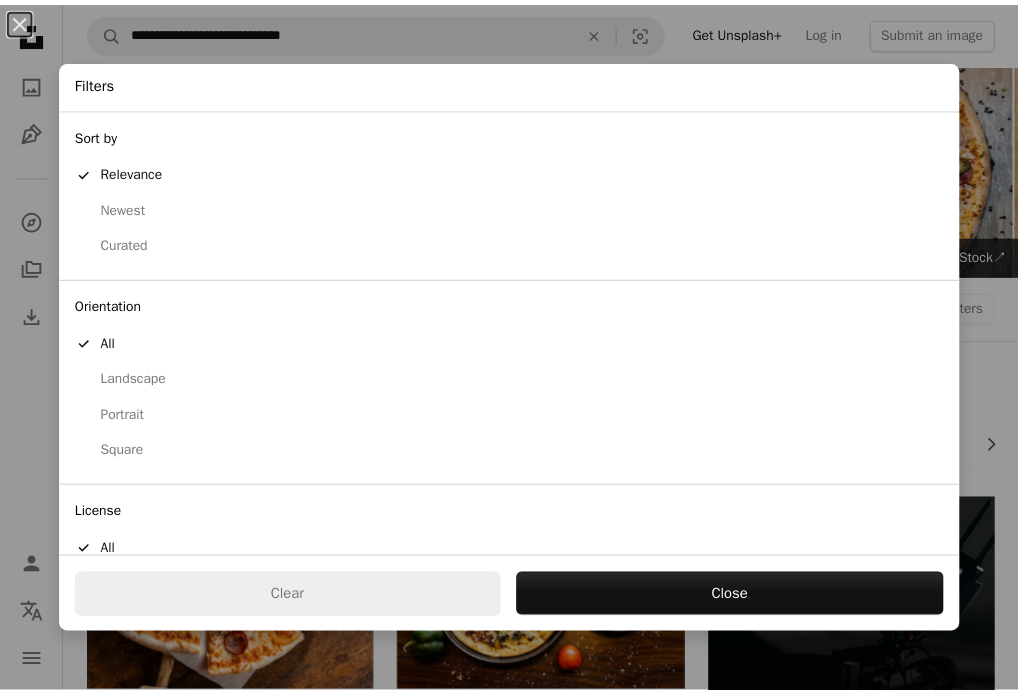 scroll, scrollTop: 96, scrollLeft: 0, axis: vertical 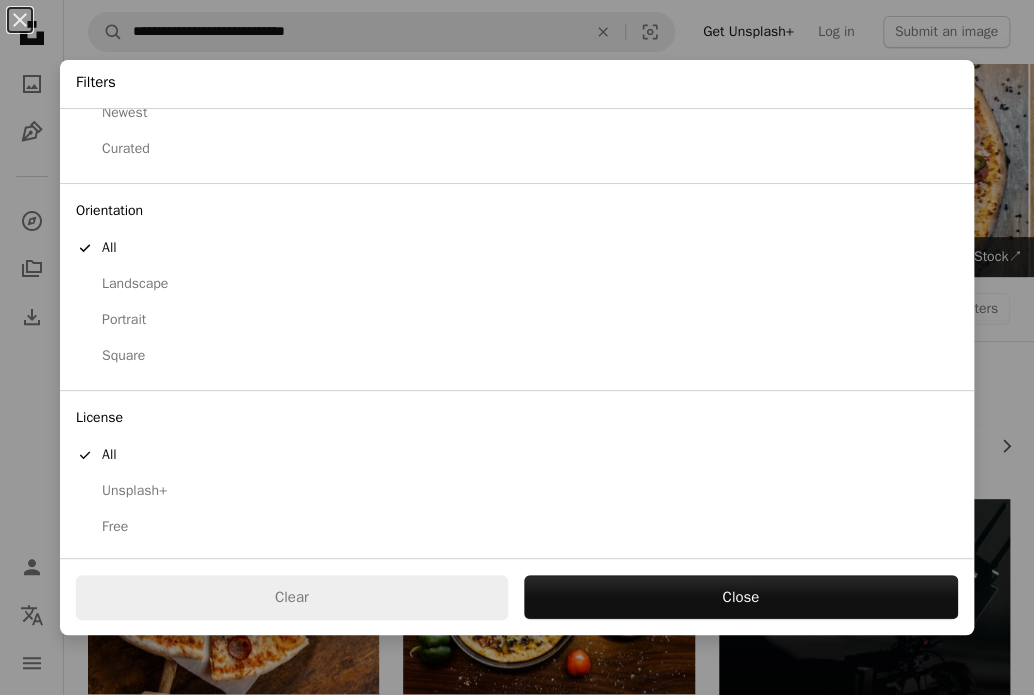 click on "Square" at bounding box center (517, 356) 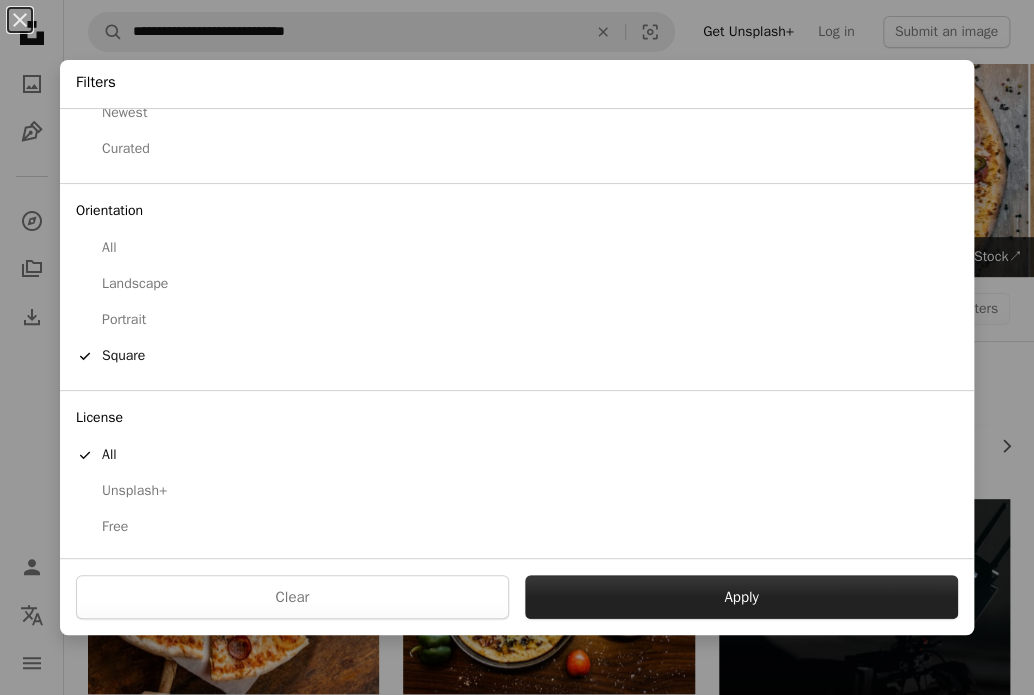 click on "Apply" at bounding box center (741, 597) 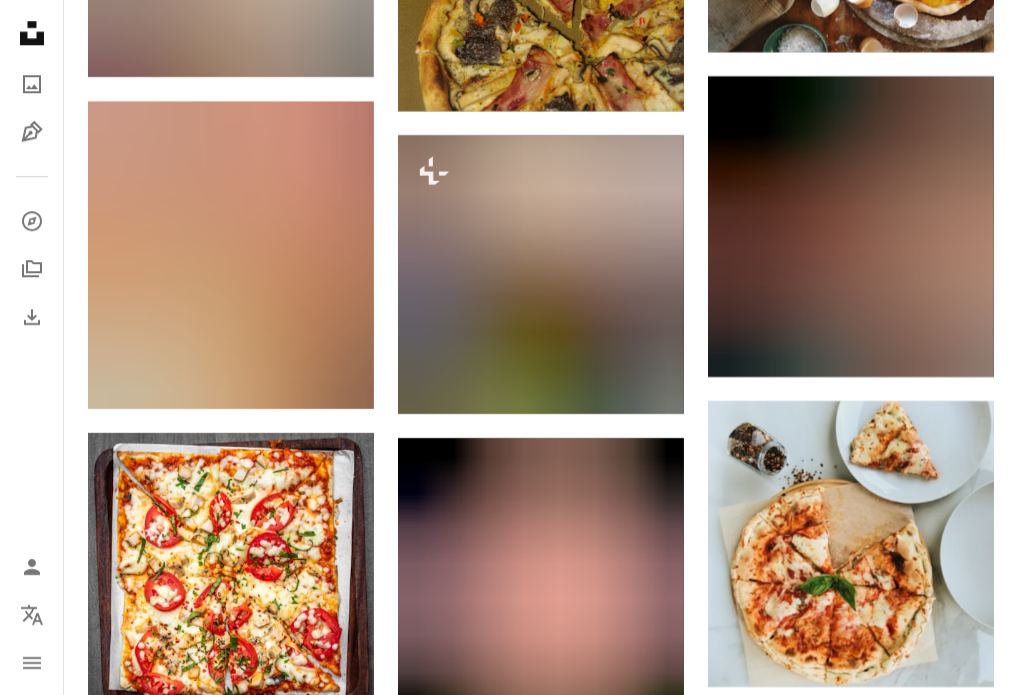 scroll, scrollTop: 2100, scrollLeft: 0, axis: vertical 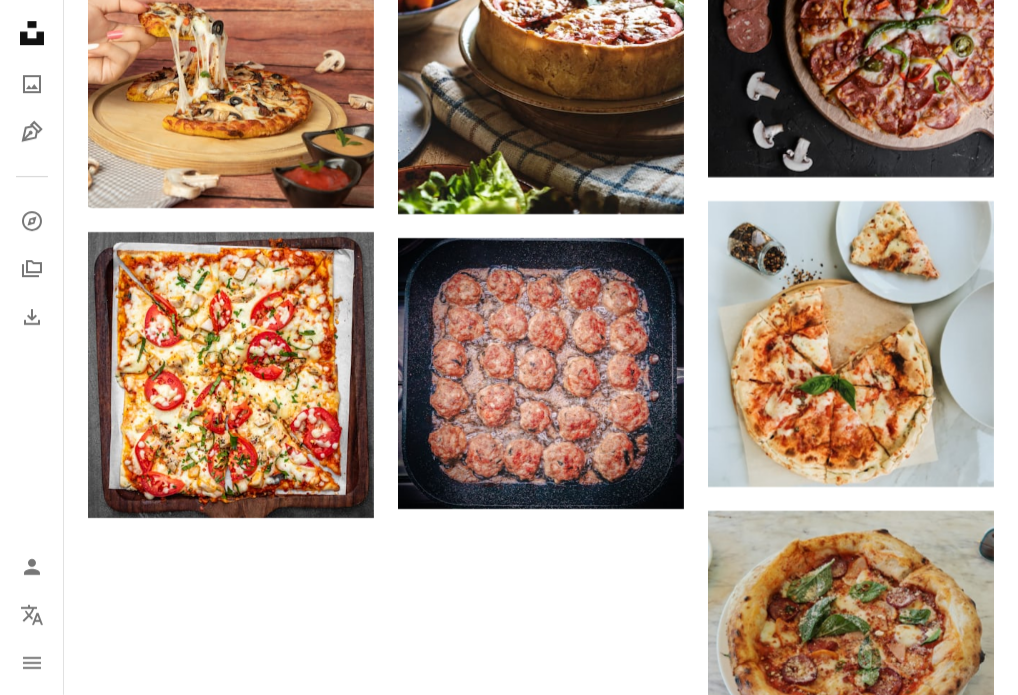 click on "Load more" at bounding box center [541, 850] 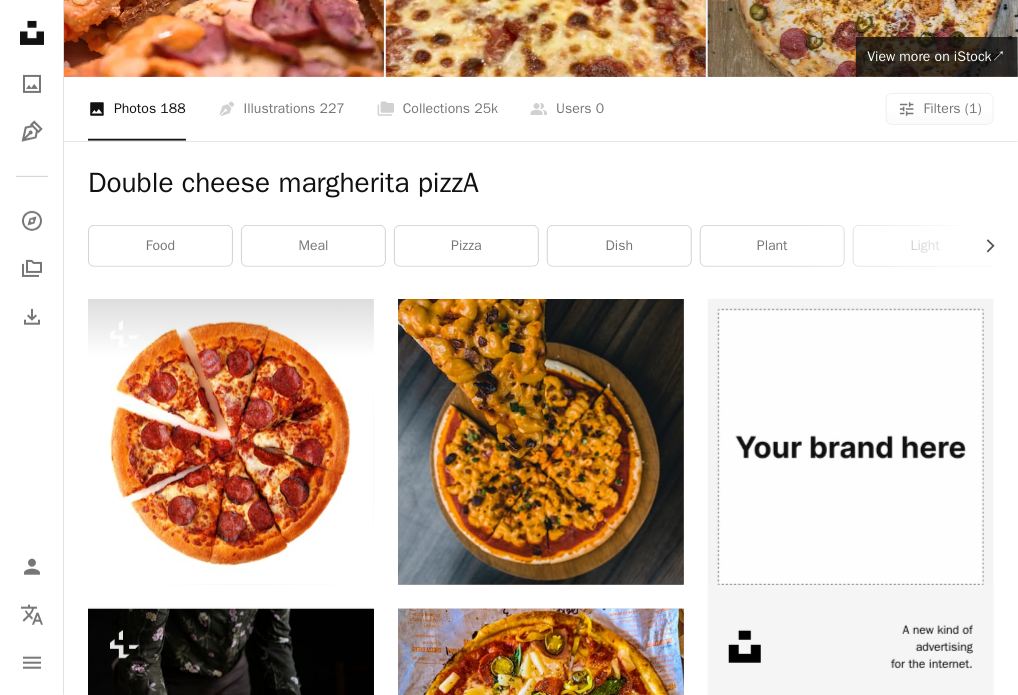scroll, scrollTop: 0, scrollLeft: 0, axis: both 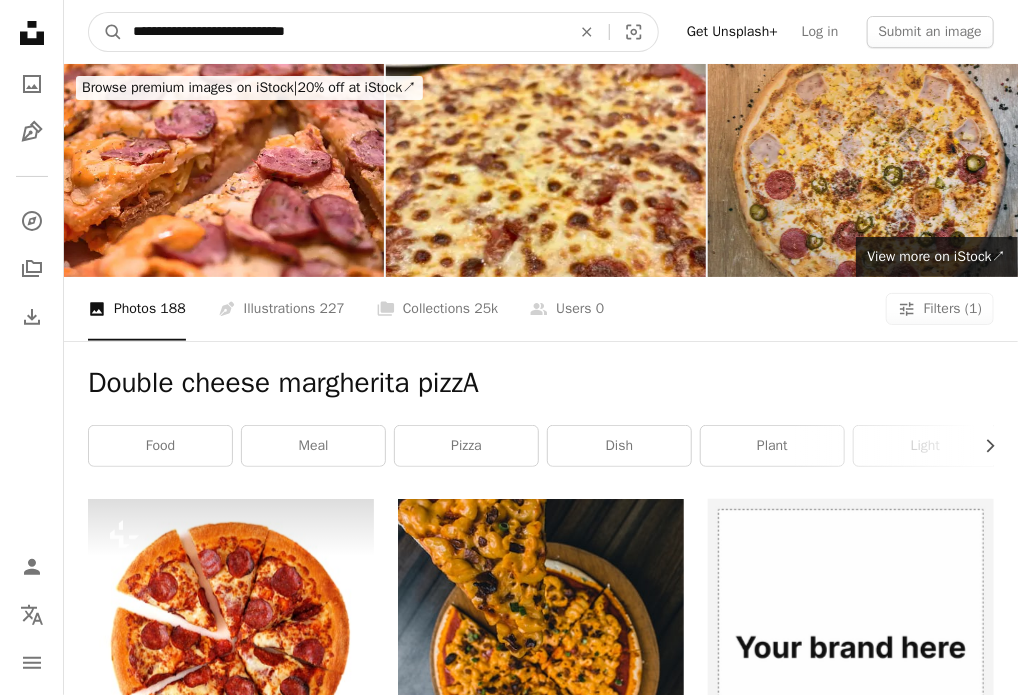 drag, startPoint x: 359, startPoint y: 27, endPoint x: 79, endPoint y: 26, distance: 280.0018 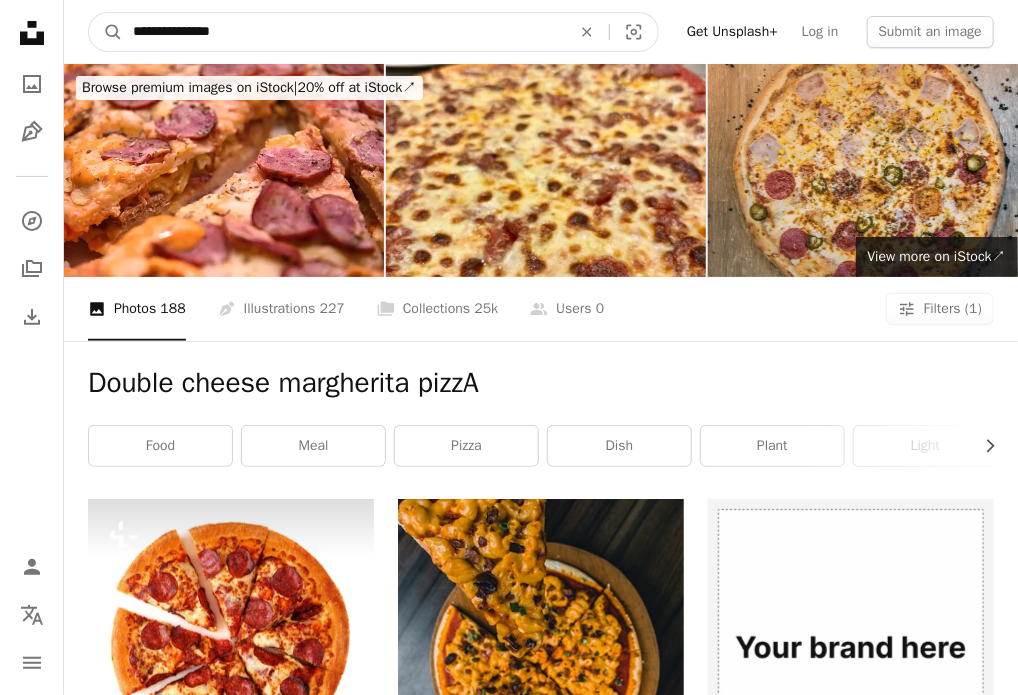 type on "**********" 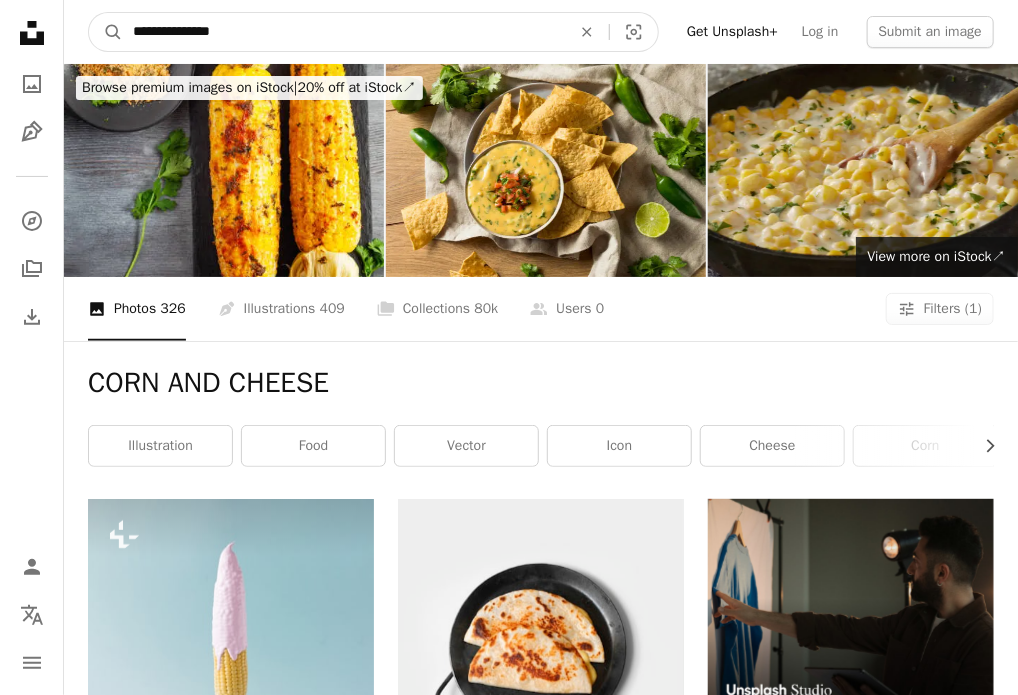 click on "**********" at bounding box center (344, 32) 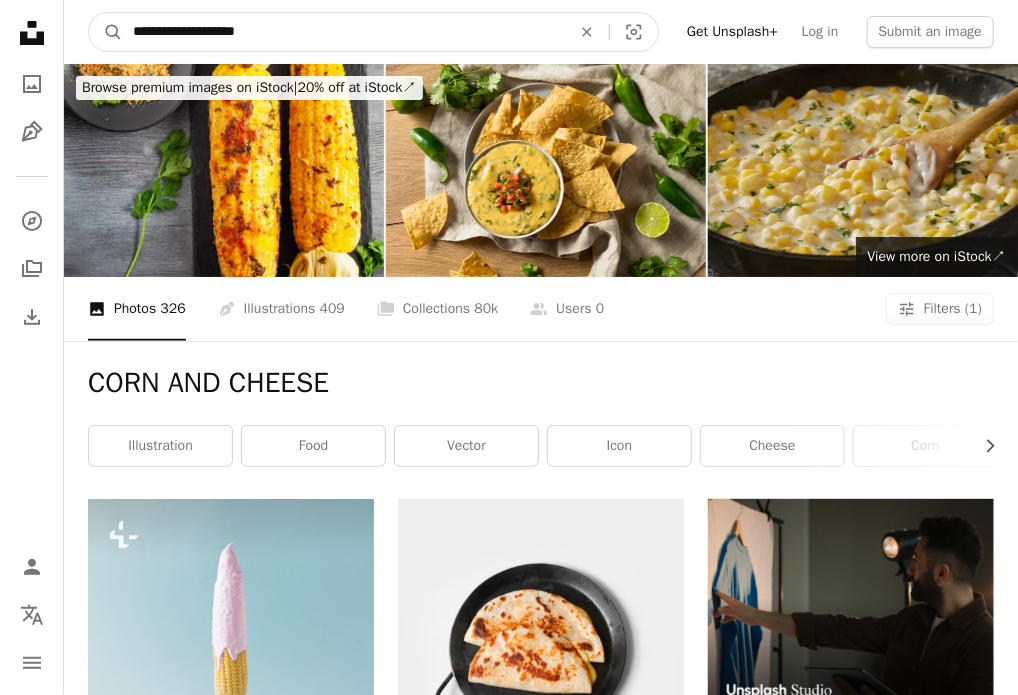 type on "**********" 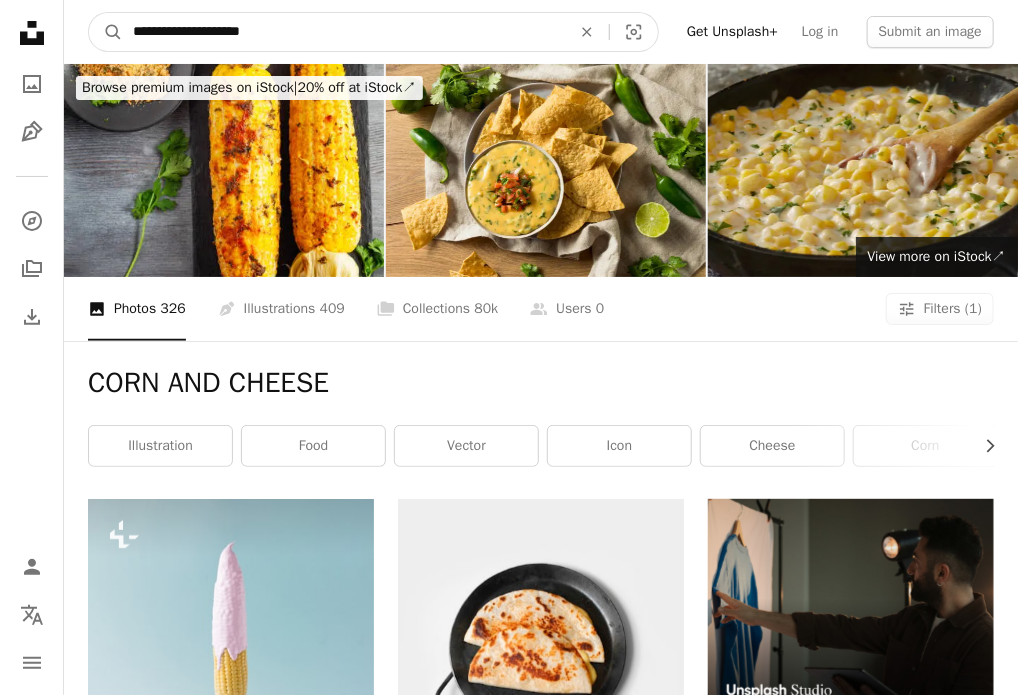 click on "A magnifying glass" at bounding box center [106, 32] 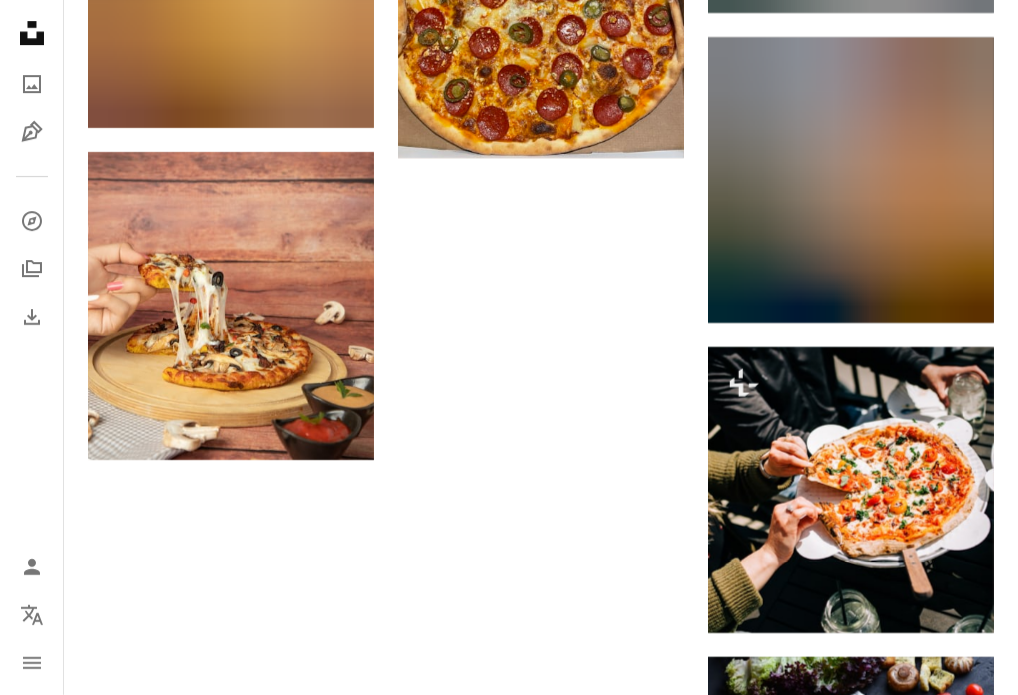 scroll, scrollTop: 2207, scrollLeft: 0, axis: vertical 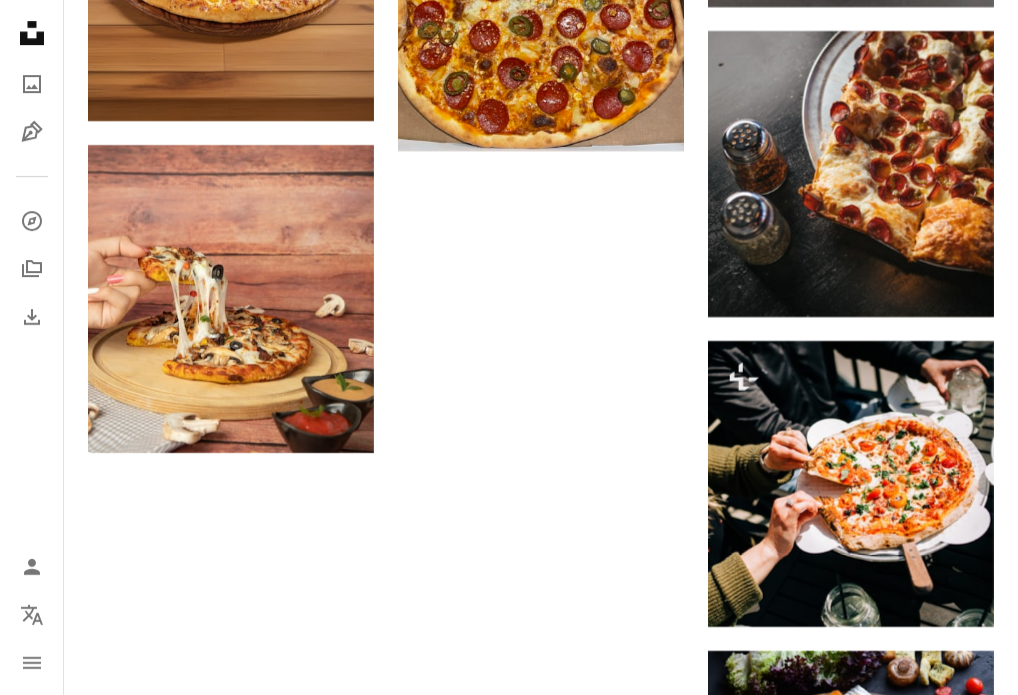 click on "Load more" at bounding box center [541, 1024] 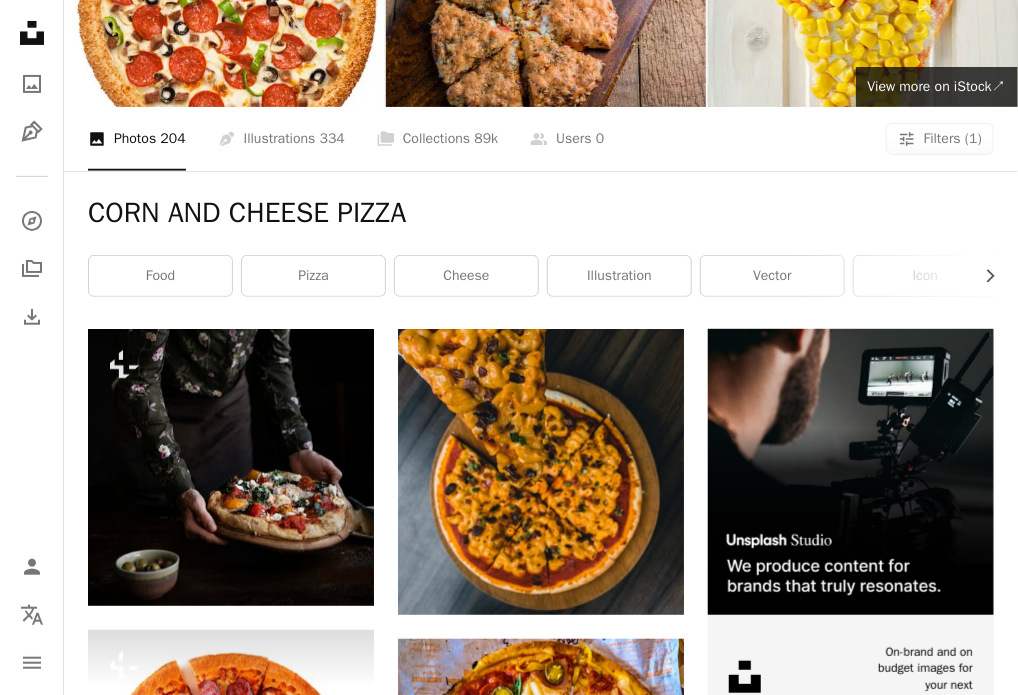 scroll, scrollTop: 0, scrollLeft: 0, axis: both 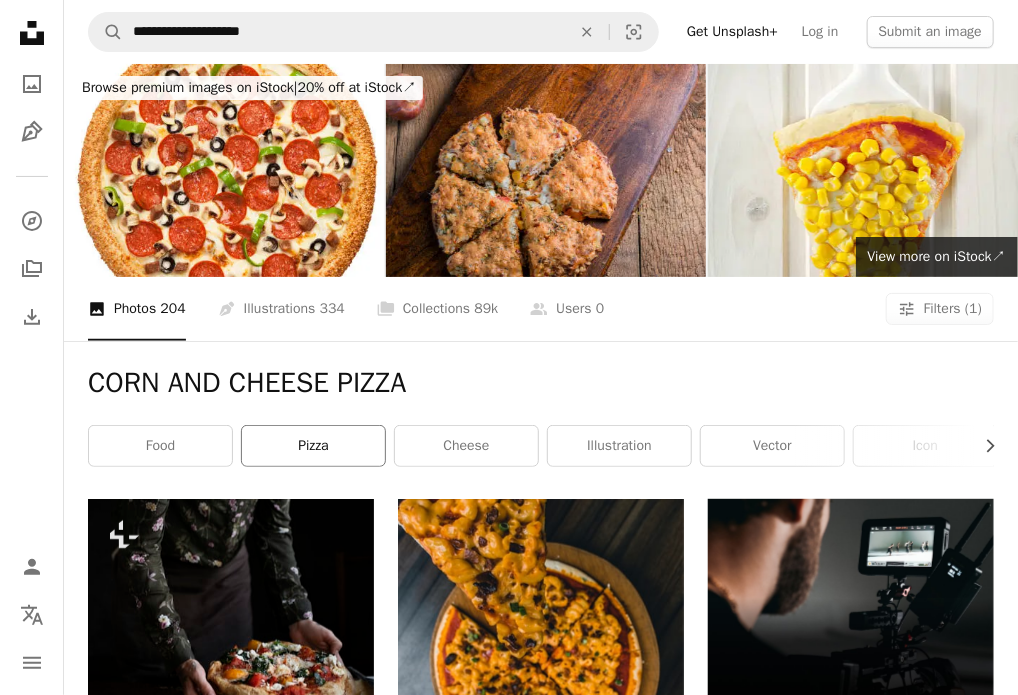 click on "pizza" at bounding box center (313, 446) 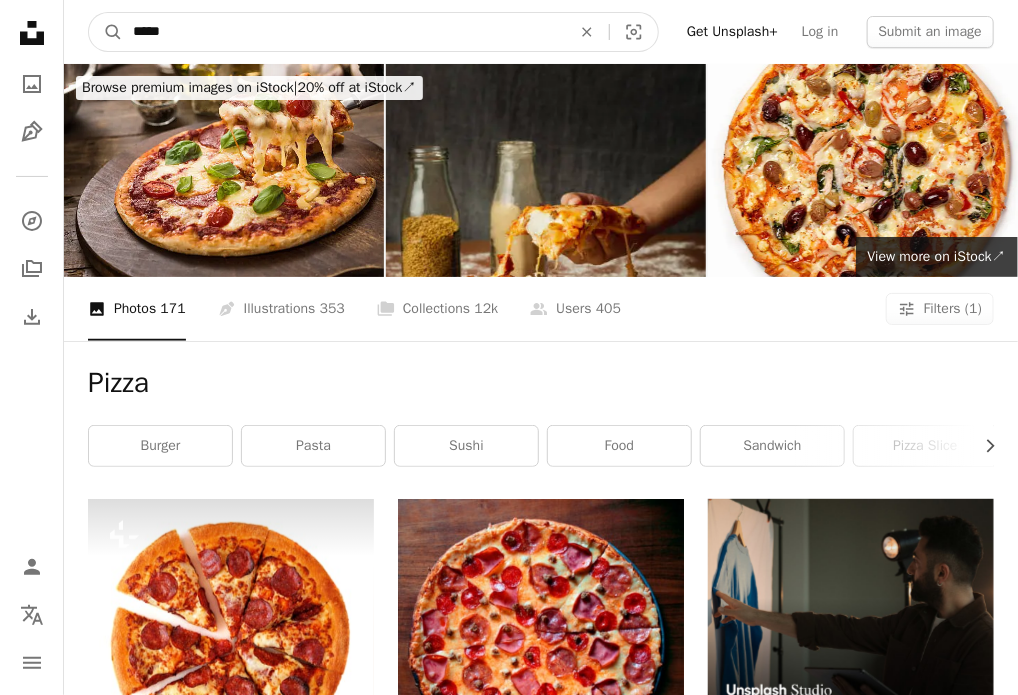 drag, startPoint x: 205, startPoint y: 47, endPoint x: 83, endPoint y: 47, distance: 122 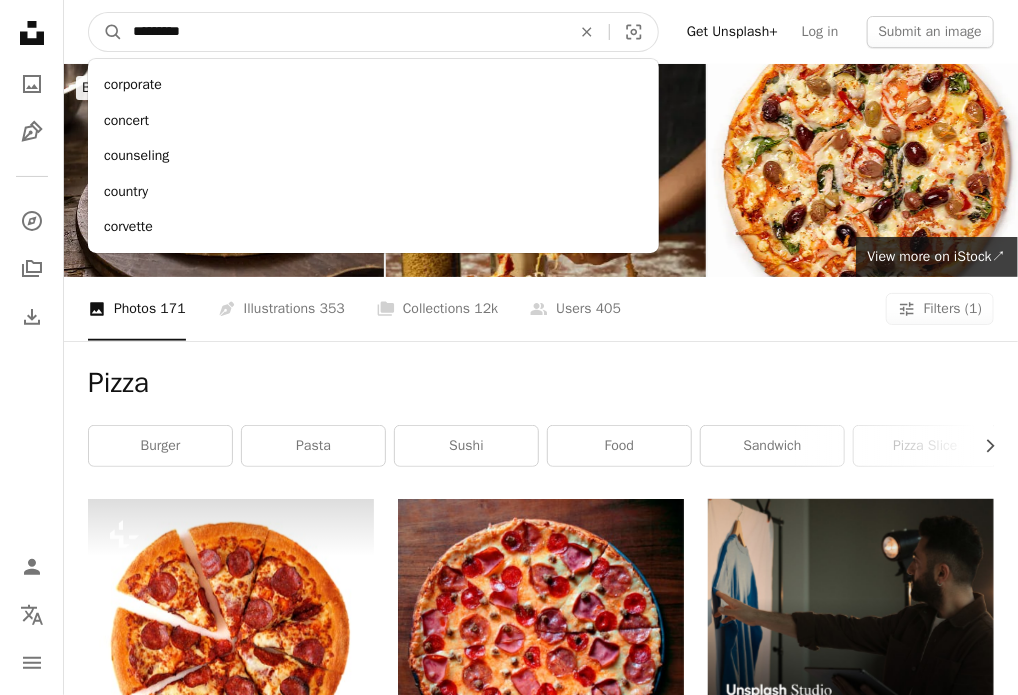 type on "**********" 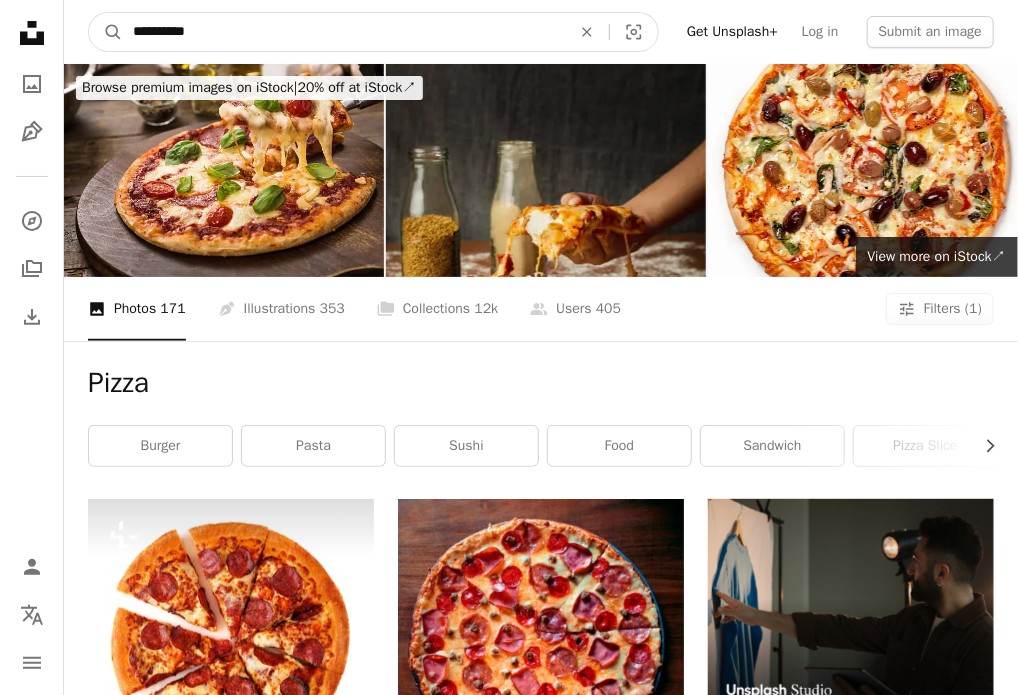 click on "A magnifying glass" at bounding box center [106, 32] 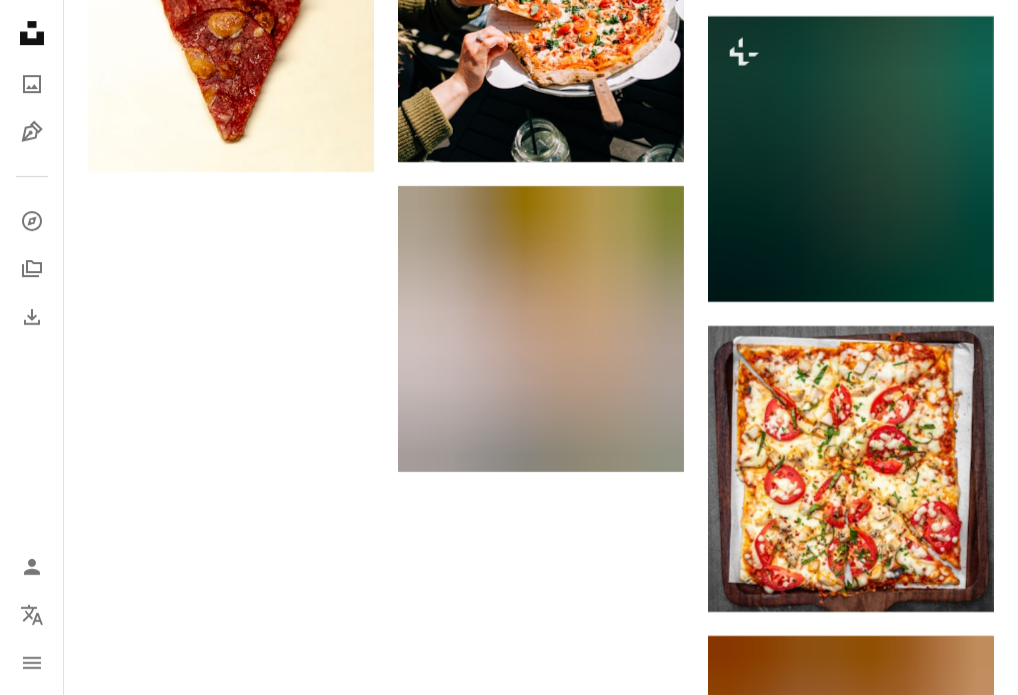 scroll, scrollTop: 2191, scrollLeft: 0, axis: vertical 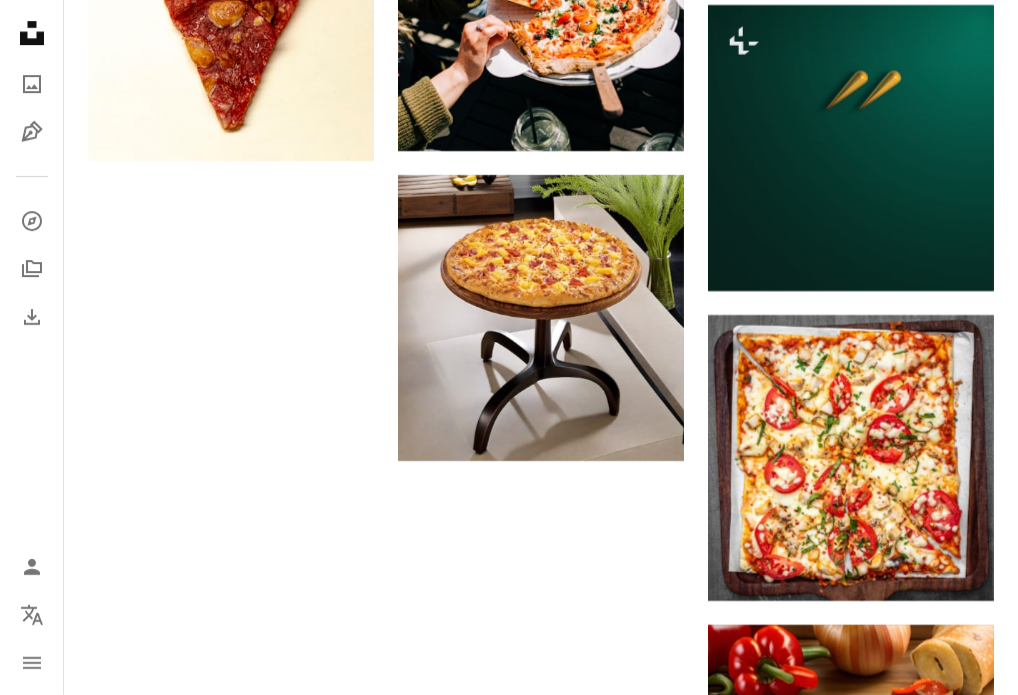 click on "Load more" at bounding box center (541, 991) 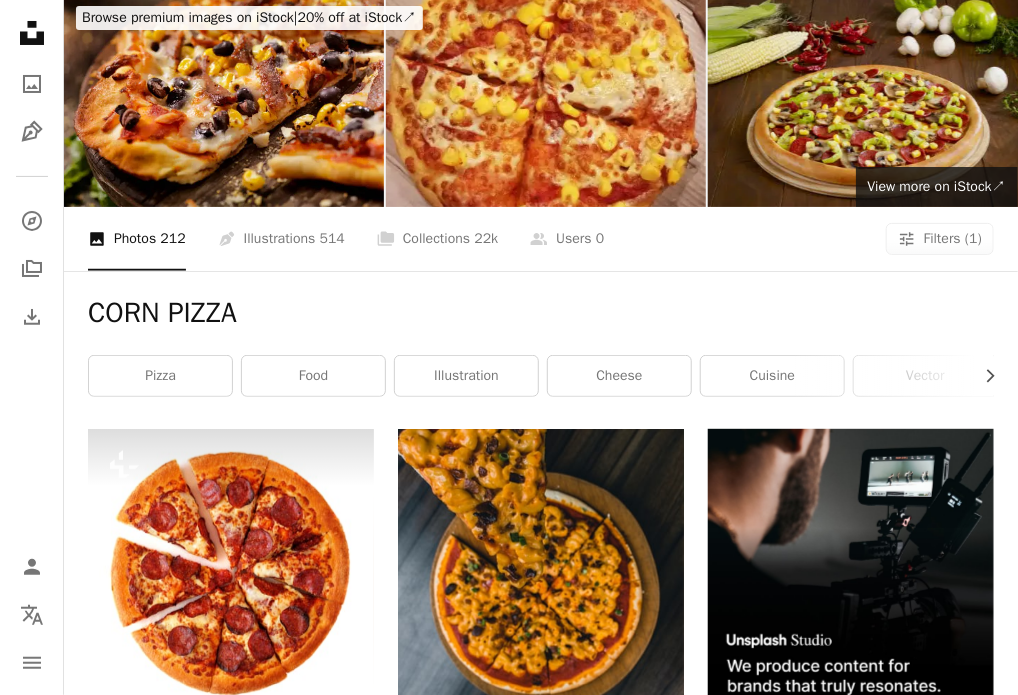 scroll, scrollTop: 0, scrollLeft: 0, axis: both 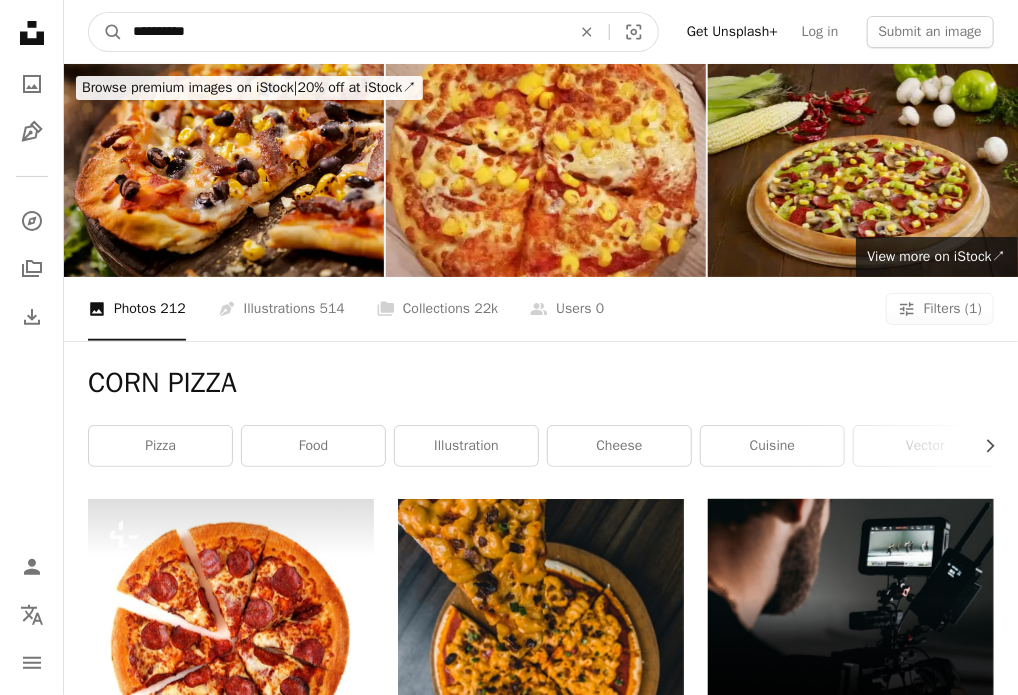 drag, startPoint x: 236, startPoint y: 39, endPoint x: 82, endPoint y: 64, distance: 156.01602 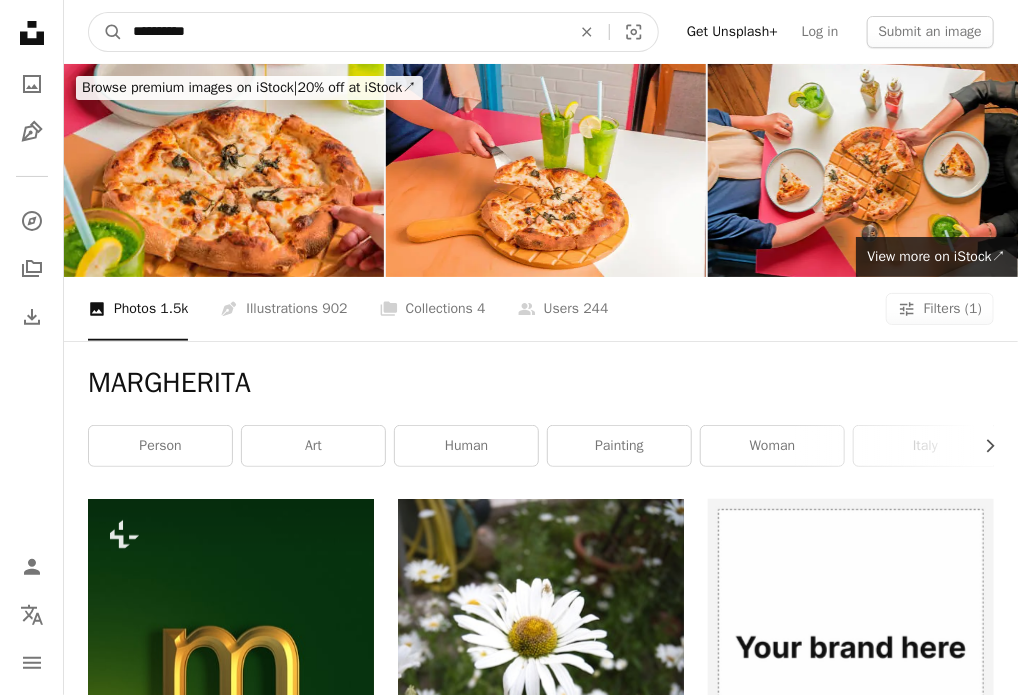 click on "**********" at bounding box center (344, 32) 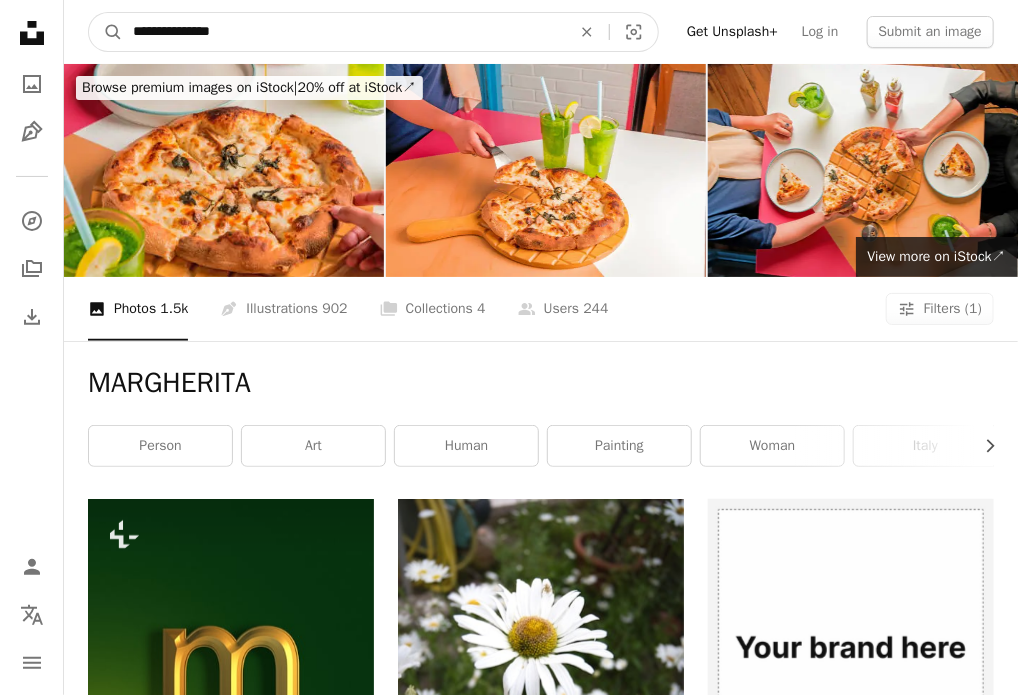 type on "**********" 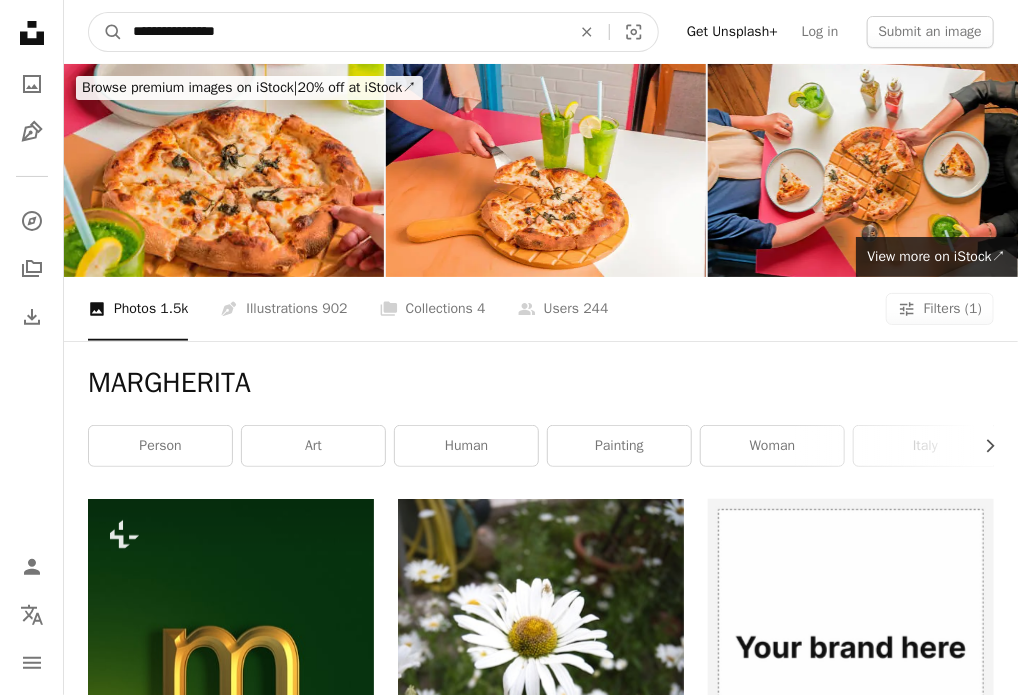 click on "A magnifying glass" at bounding box center [106, 32] 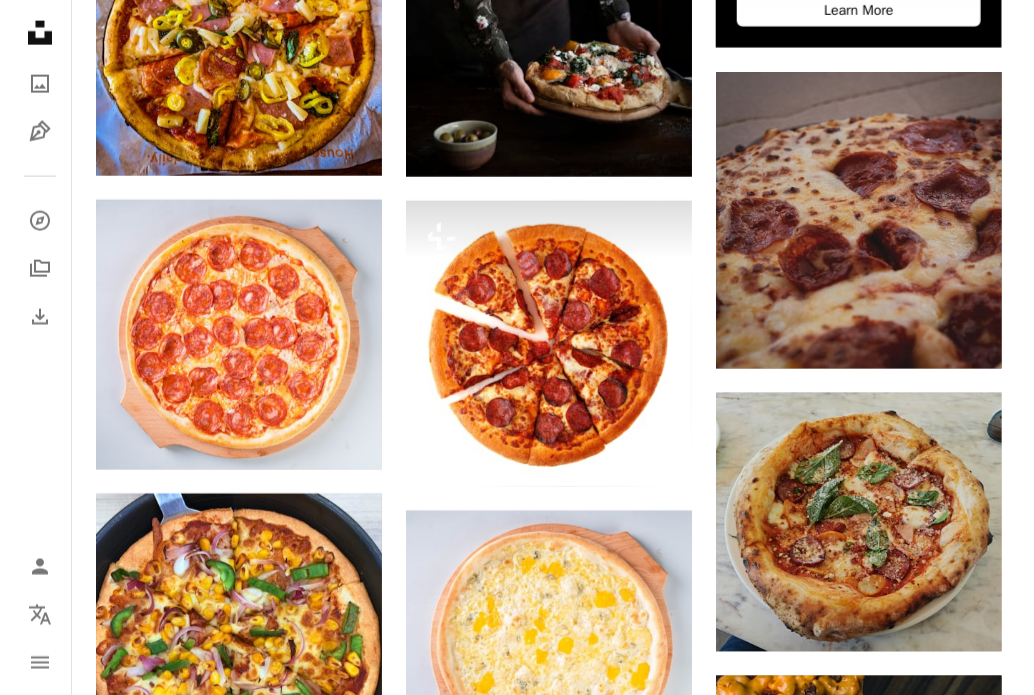 scroll, scrollTop: 900, scrollLeft: 0, axis: vertical 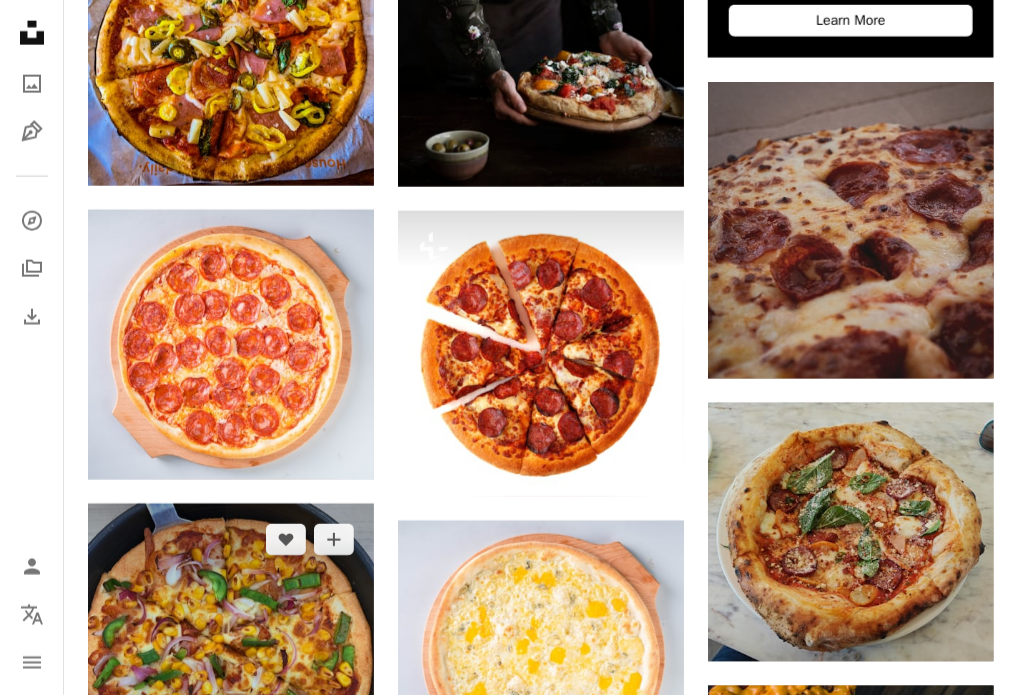 click at bounding box center [231, 647] 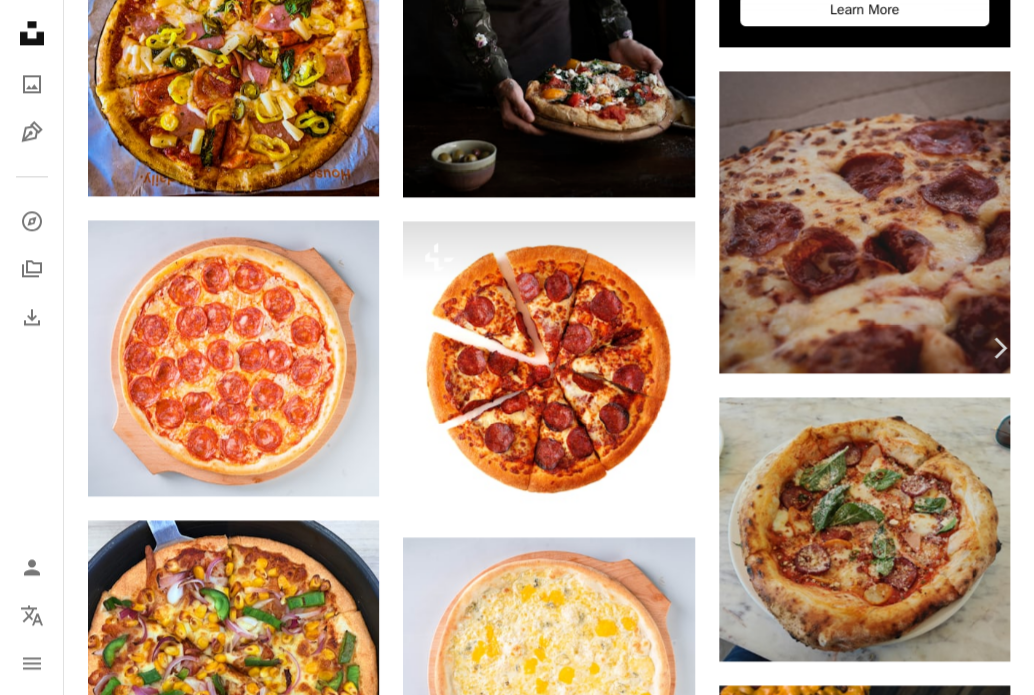 scroll, scrollTop: 5400, scrollLeft: 0, axis: vertical 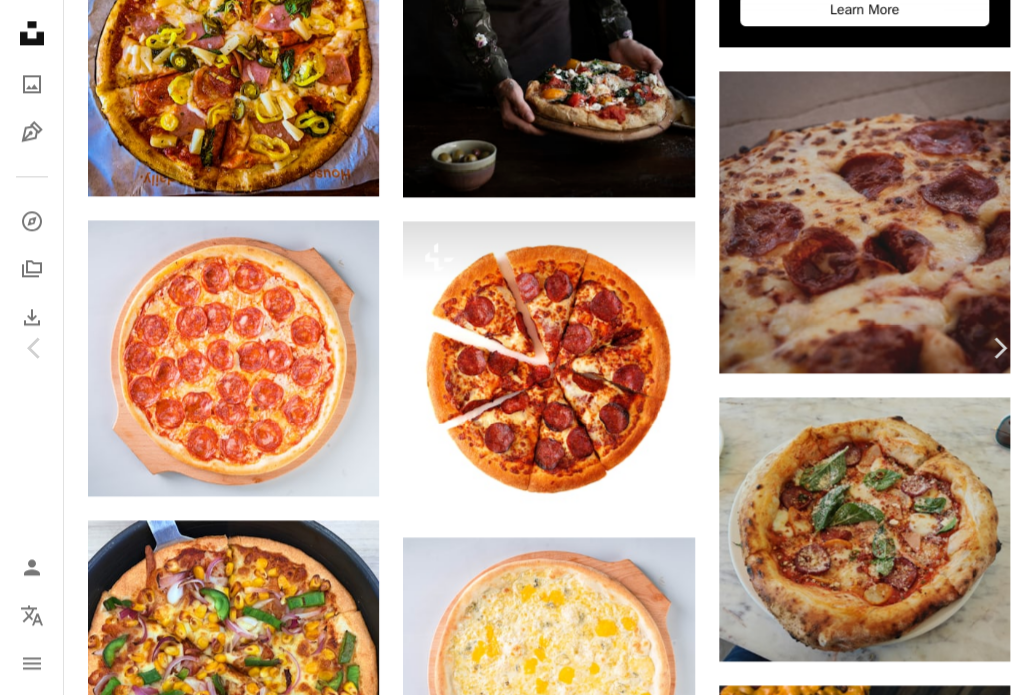 drag, startPoint x: 399, startPoint y: 180, endPoint x: 377, endPoint y: 194, distance: 26.076809 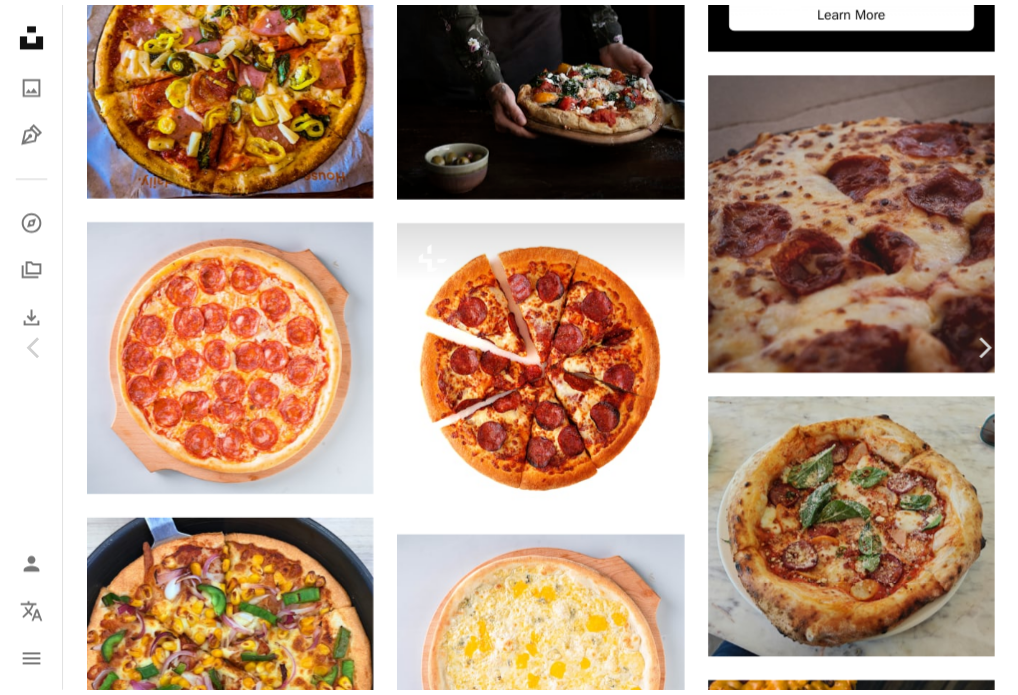 scroll, scrollTop: 0, scrollLeft: 0, axis: both 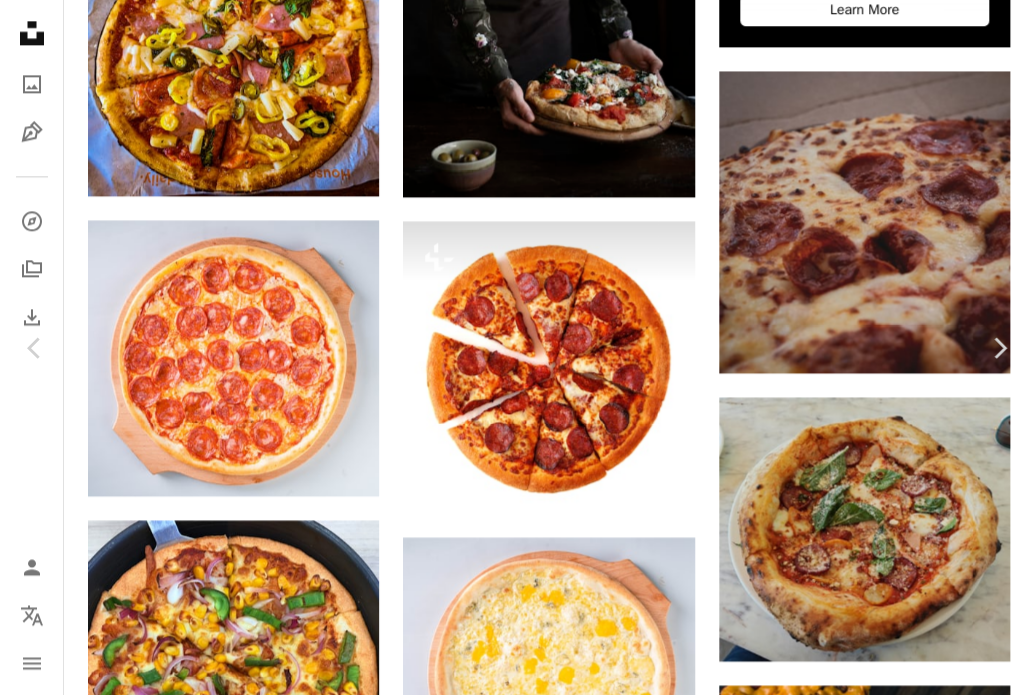 click on "Download free" at bounding box center [835, 5334] 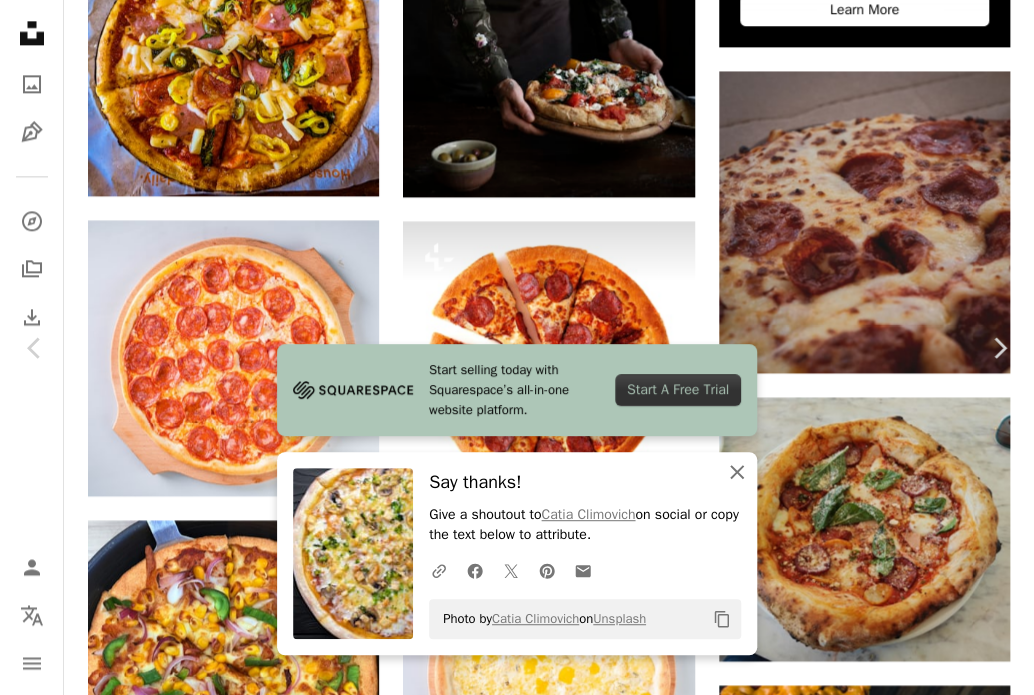 click on "An X shape" 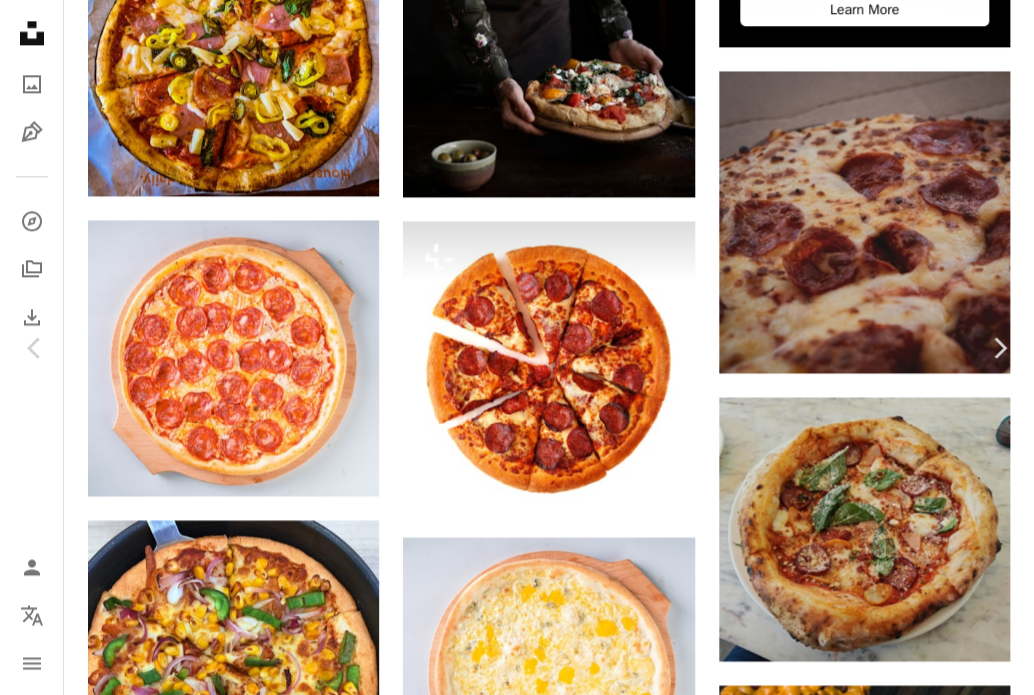click on "An X shape" at bounding box center (20, 20) 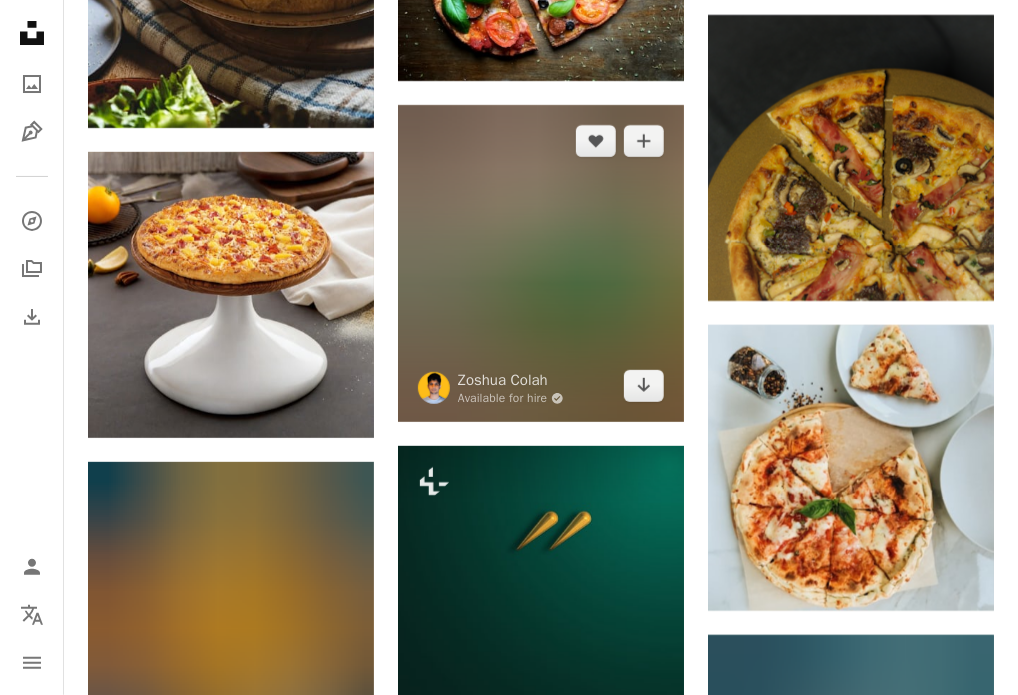 scroll, scrollTop: 2300, scrollLeft: 0, axis: vertical 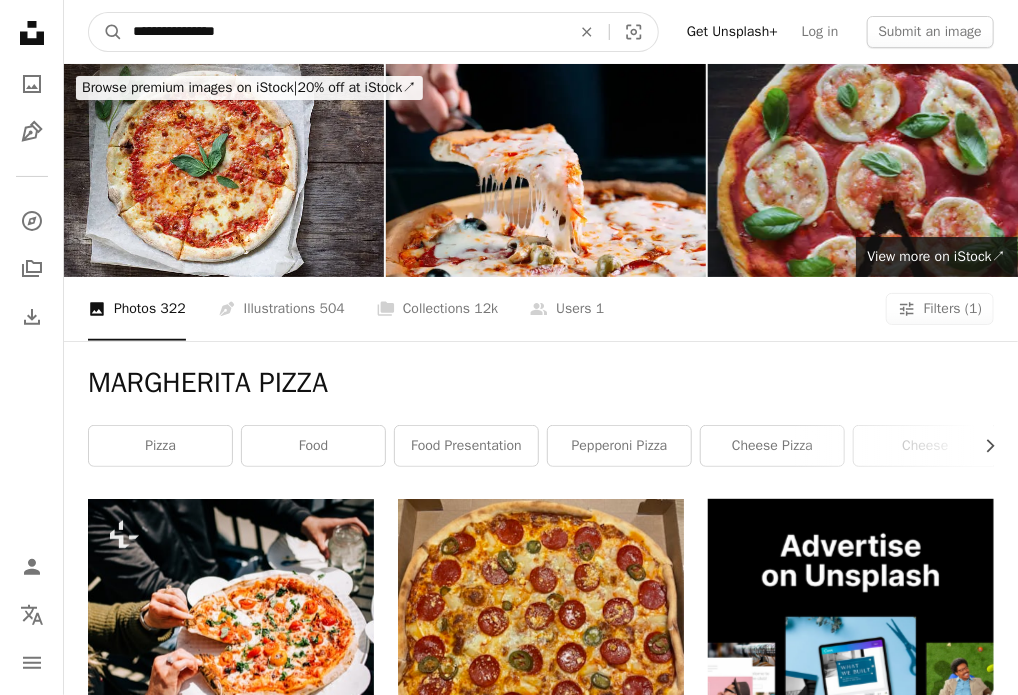 drag, startPoint x: 285, startPoint y: 36, endPoint x: 0, endPoint y: 33, distance: 285.01578 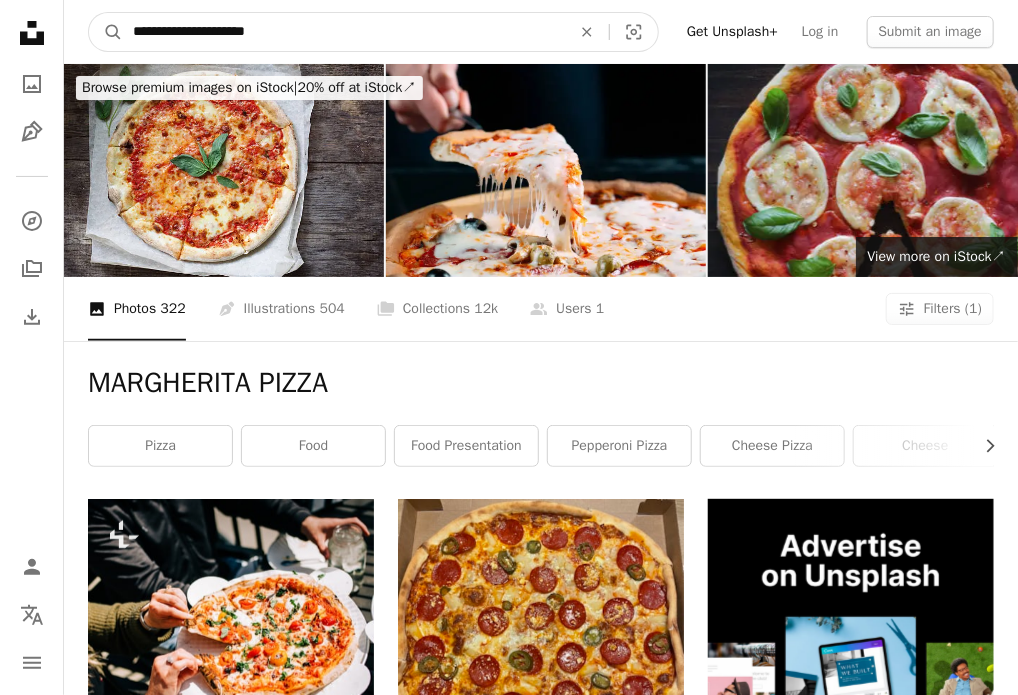type on "**********" 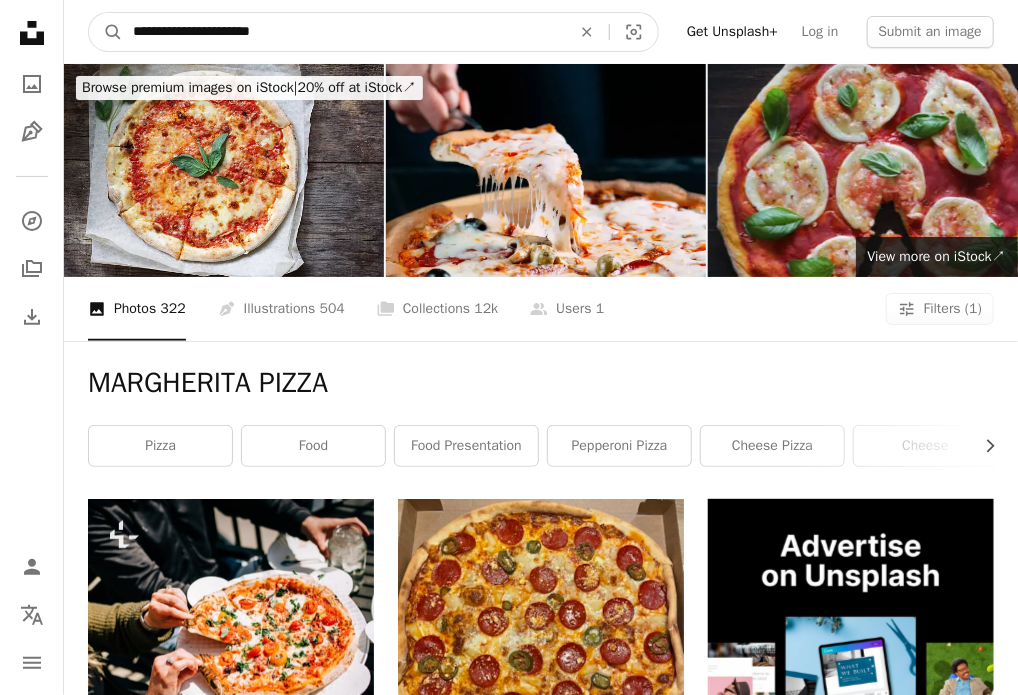 click on "A magnifying glass" at bounding box center [106, 32] 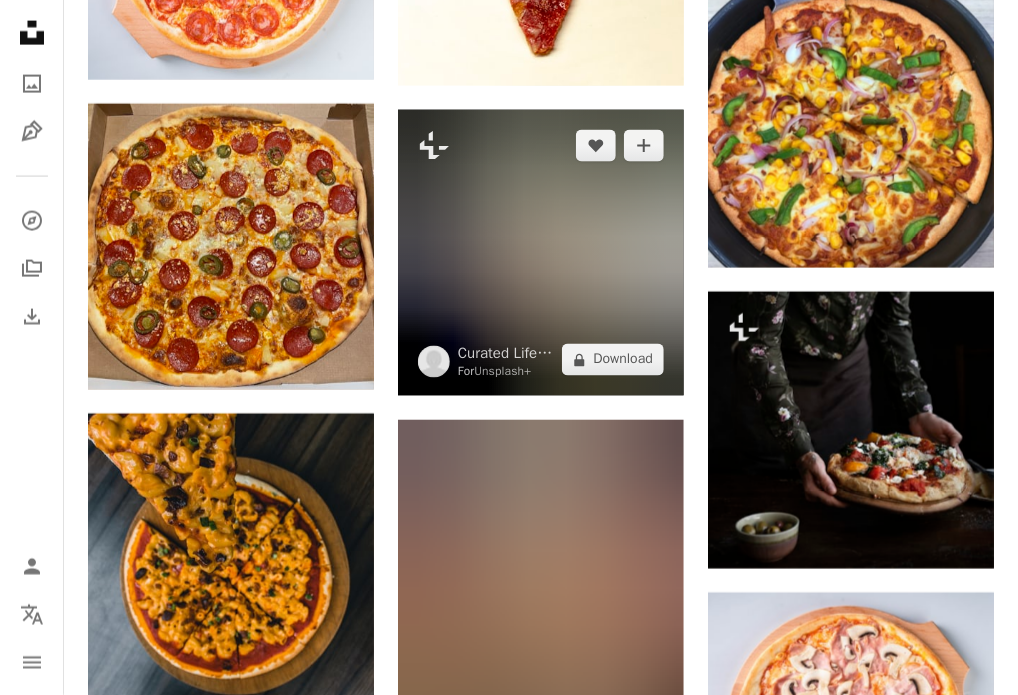 scroll, scrollTop: 1100, scrollLeft: 0, axis: vertical 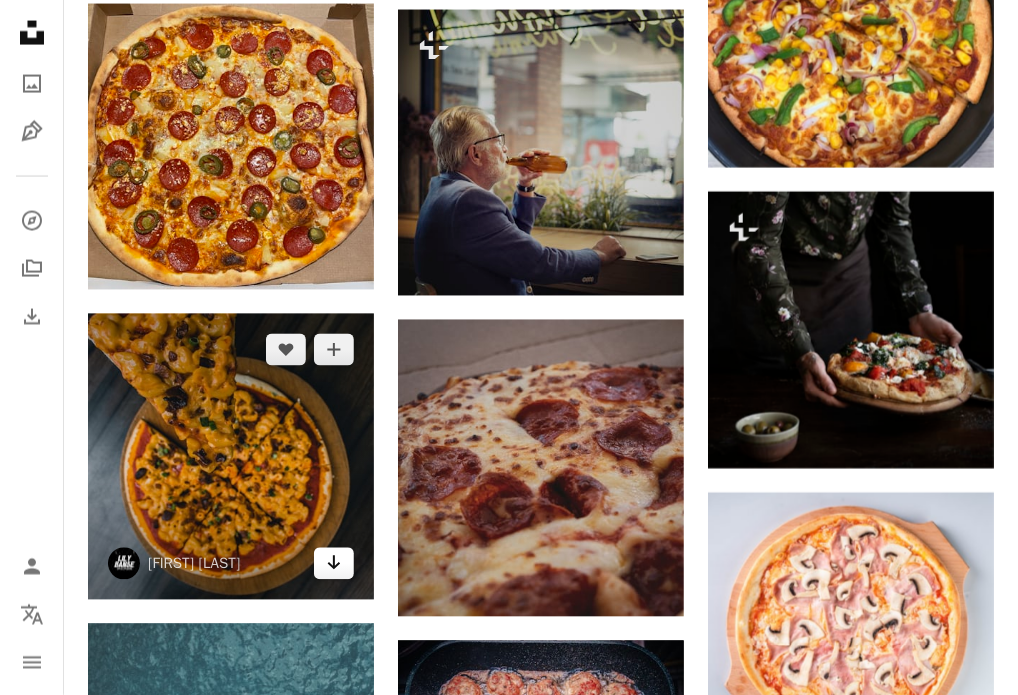 click on "Arrow pointing down" at bounding box center (334, 564) 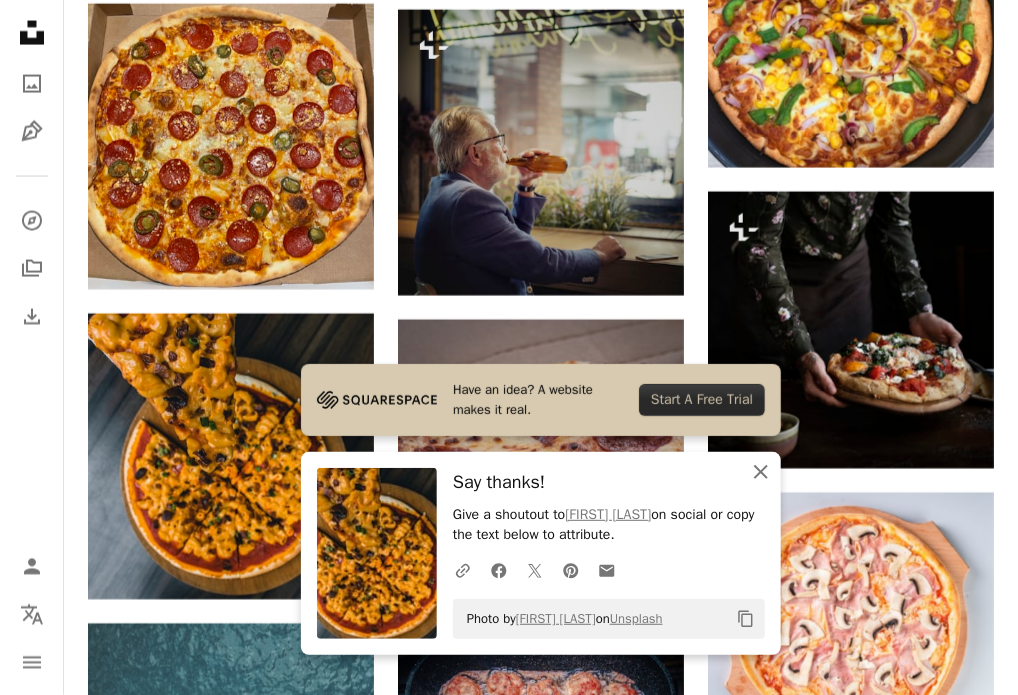 click 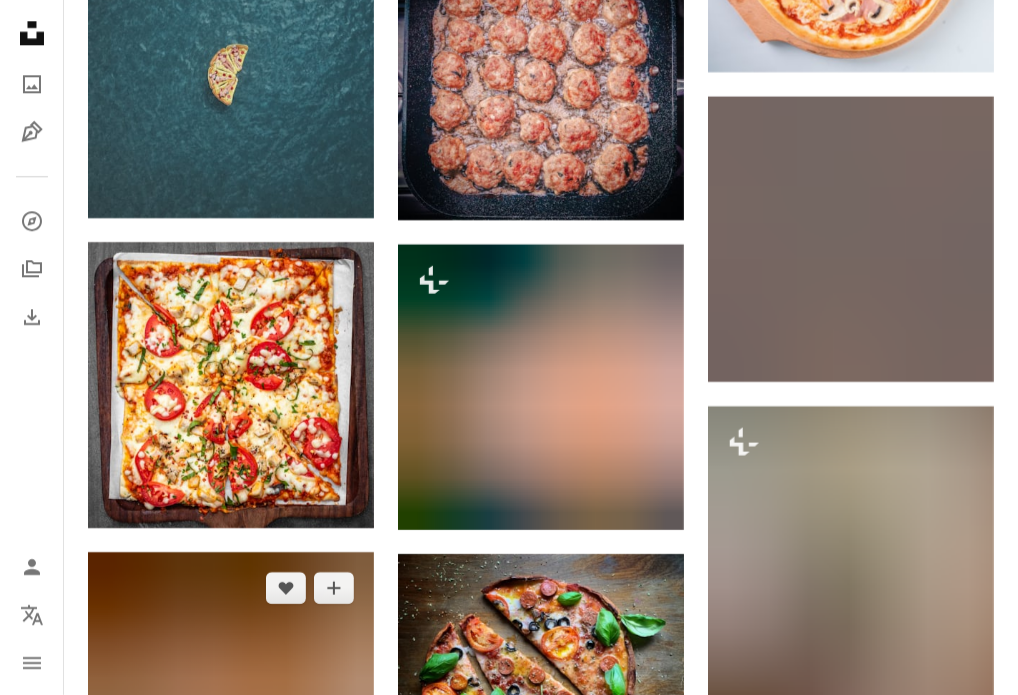 scroll, scrollTop: 2000, scrollLeft: 0, axis: vertical 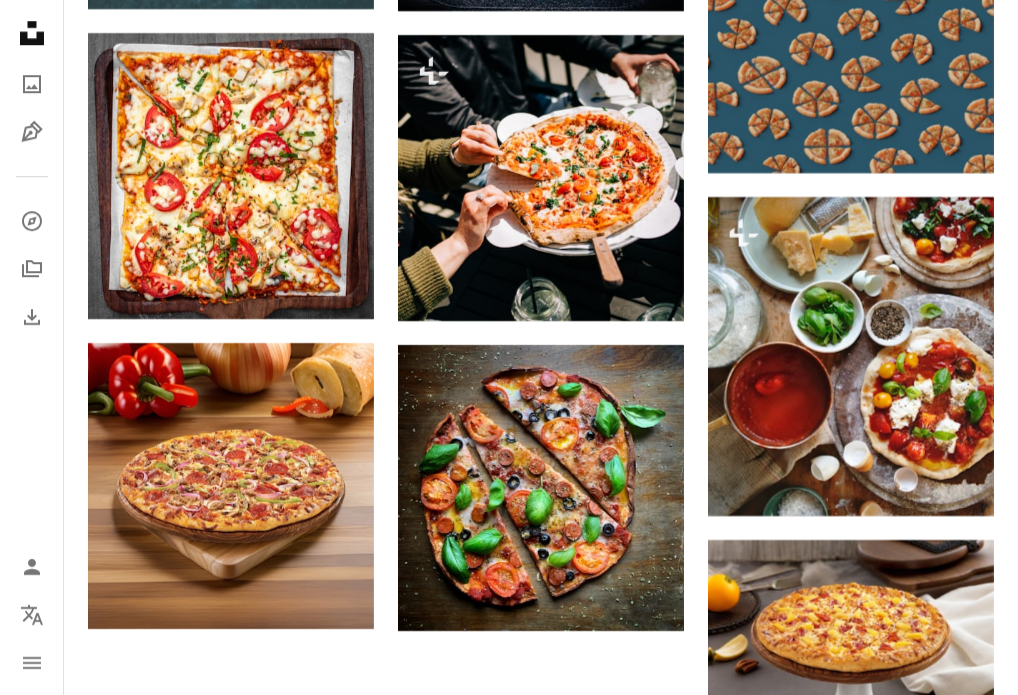 click on "Load more" at bounding box center [541, 906] 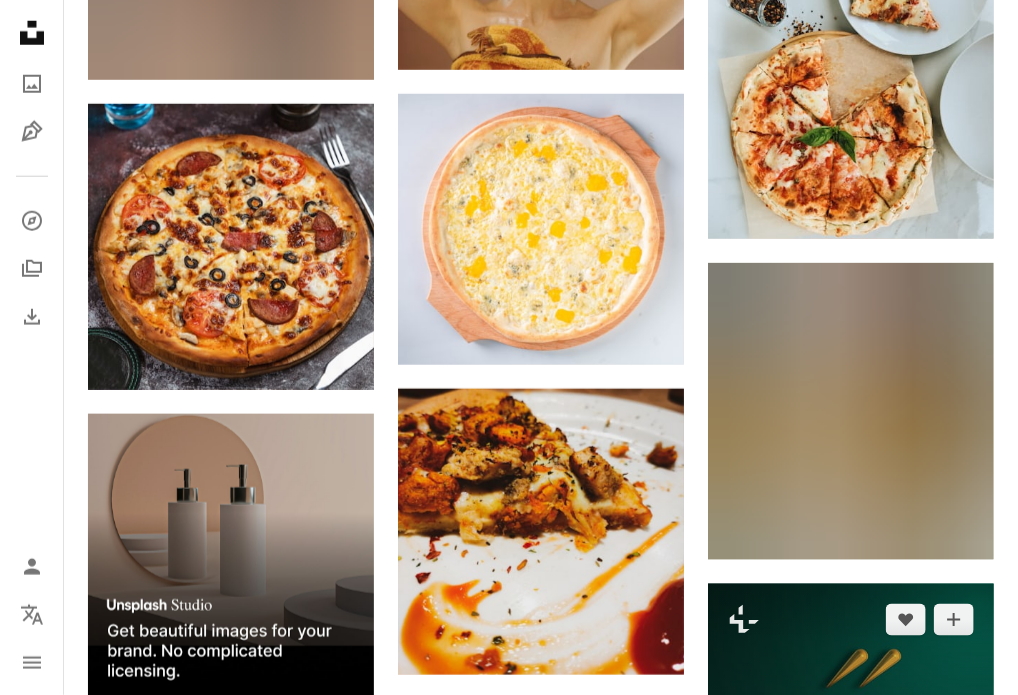 scroll, scrollTop: 3500, scrollLeft: 0, axis: vertical 